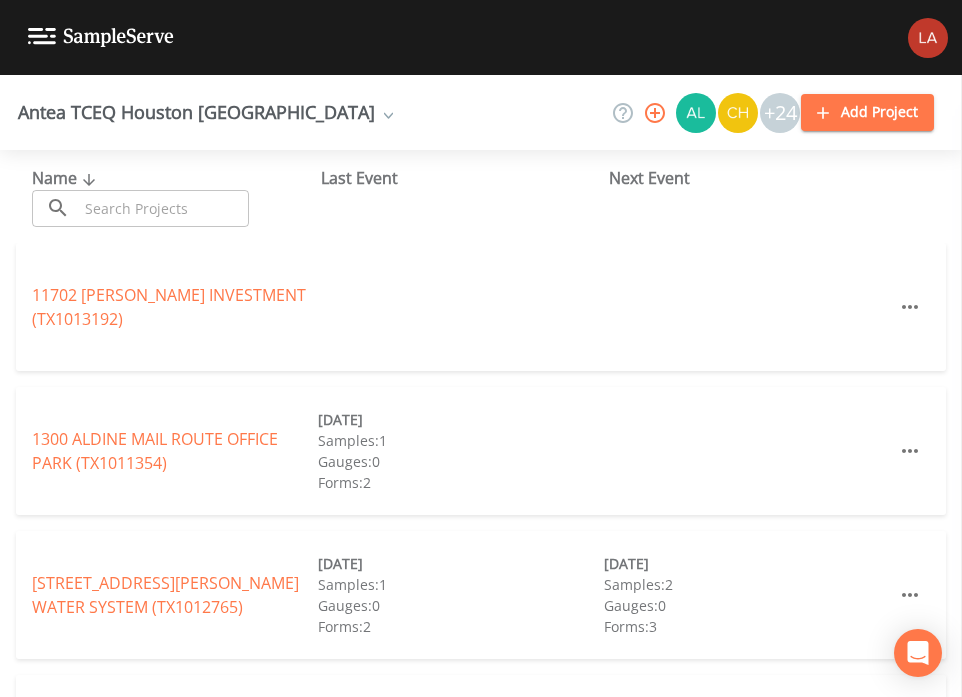 scroll, scrollTop: 0, scrollLeft: 0, axis: both 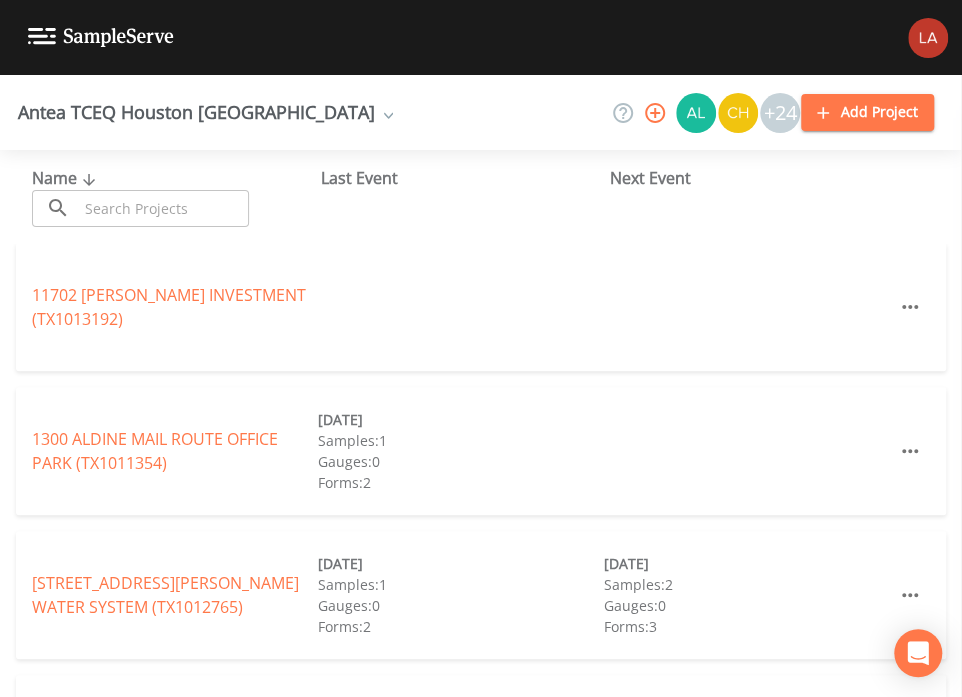 click at bounding box center (163, 208) 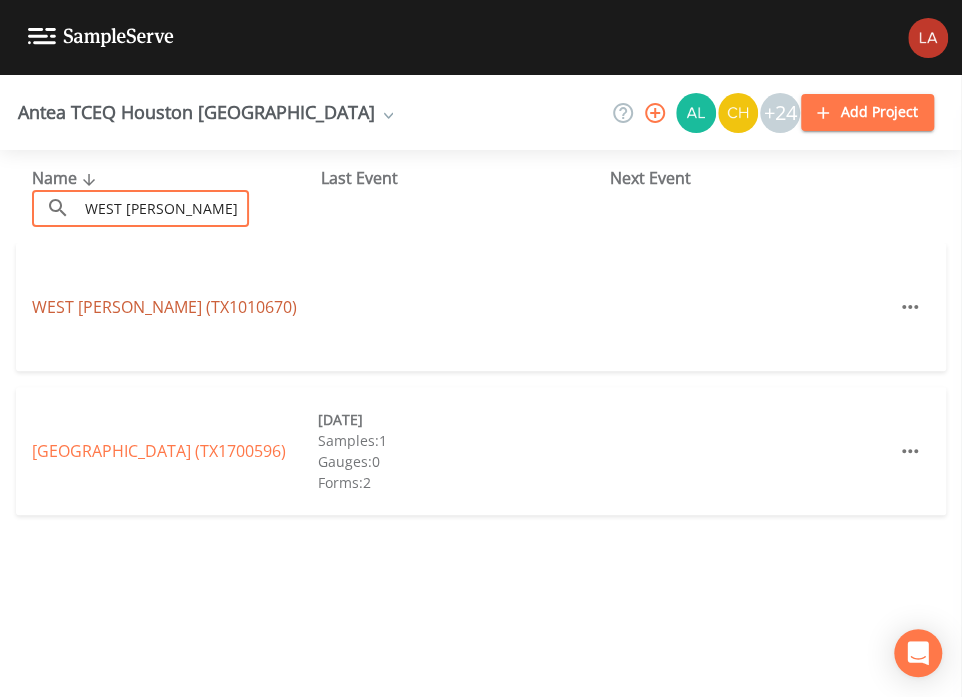 type on "WEST [PERSON_NAME]" 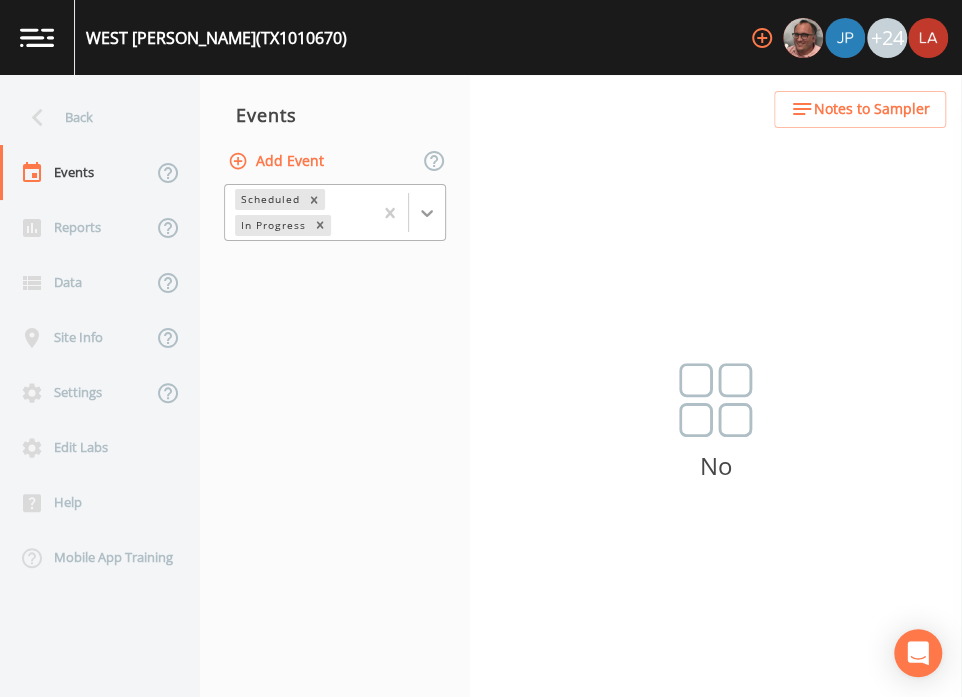 click 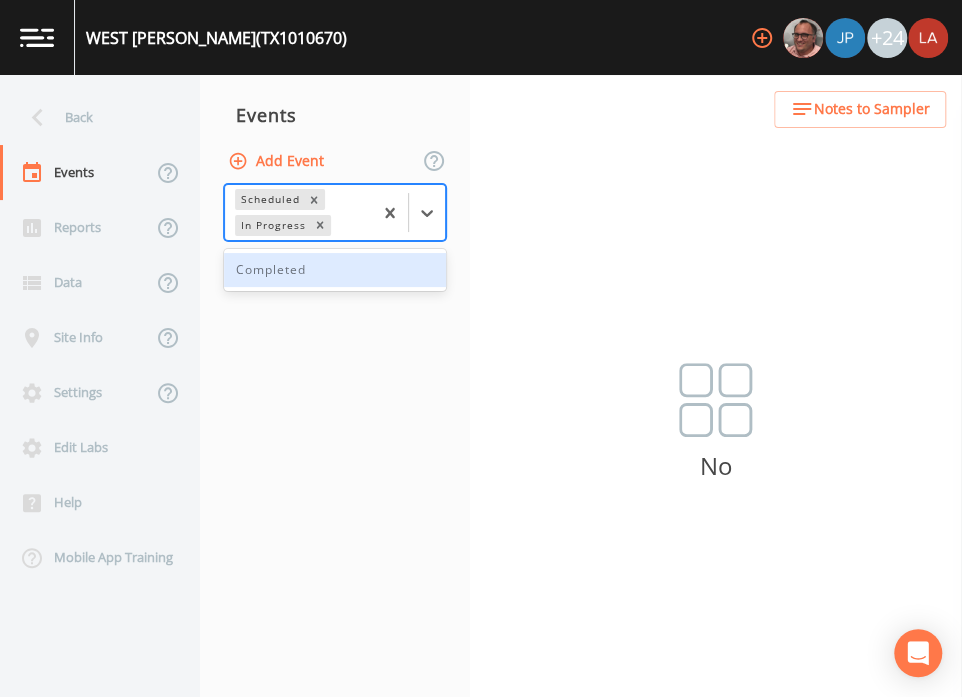 click on "Completed" at bounding box center [335, 270] 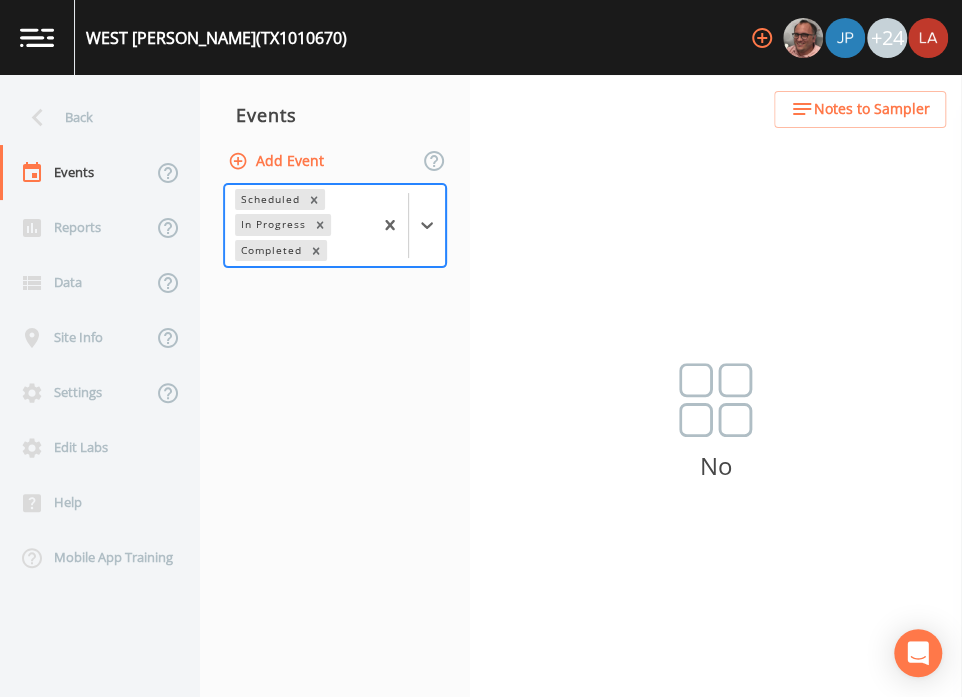 drag, startPoint x: 60, startPoint y: 94, endPoint x: 80, endPoint y: 101, distance: 21.189621 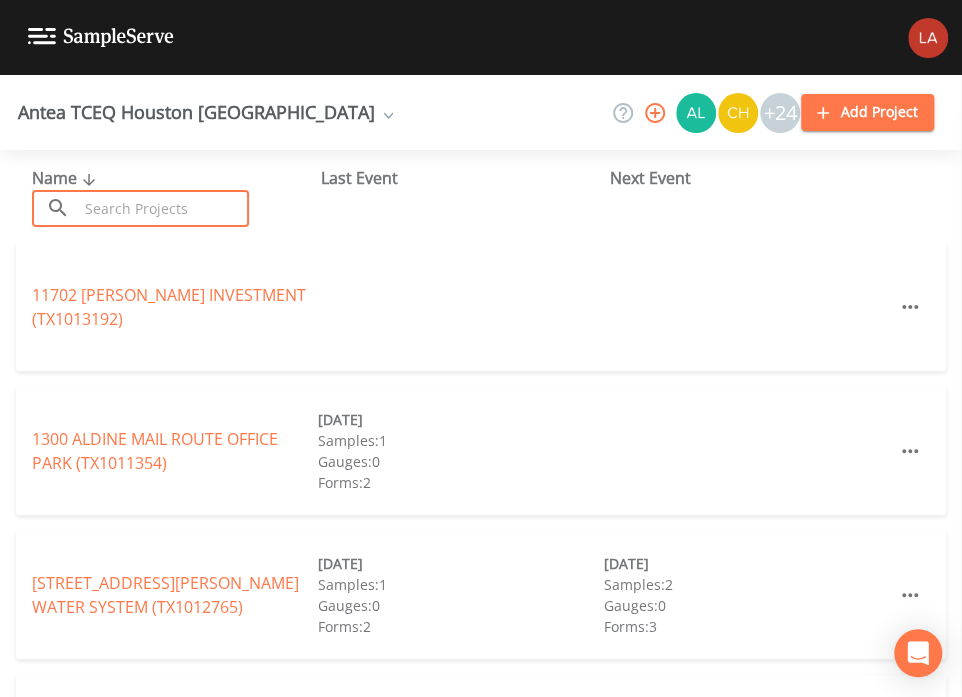 click at bounding box center (163, 208) 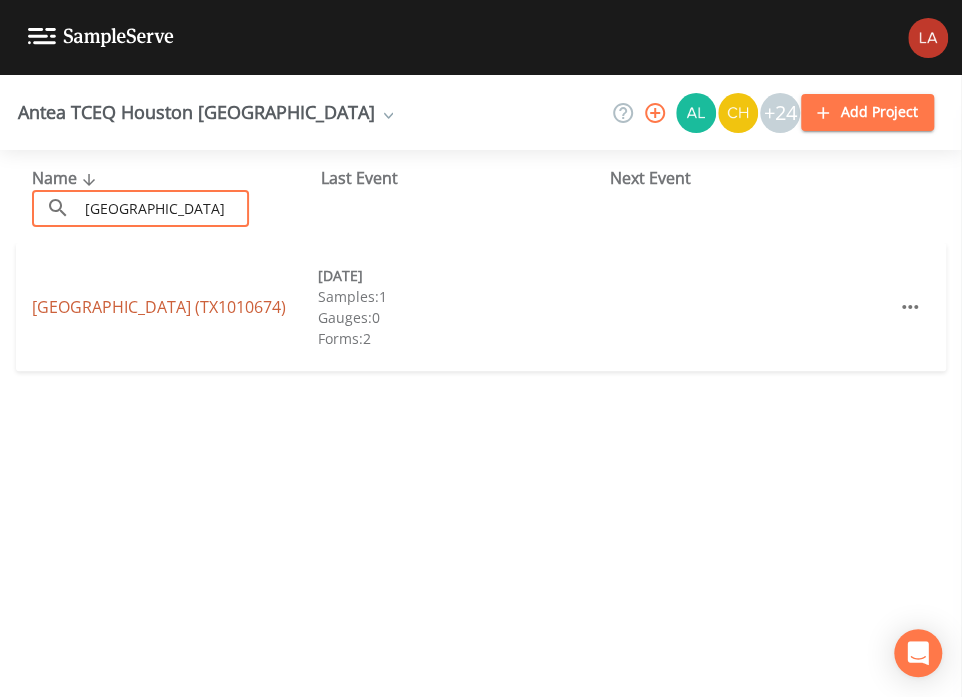 type on "[GEOGRAPHIC_DATA]" 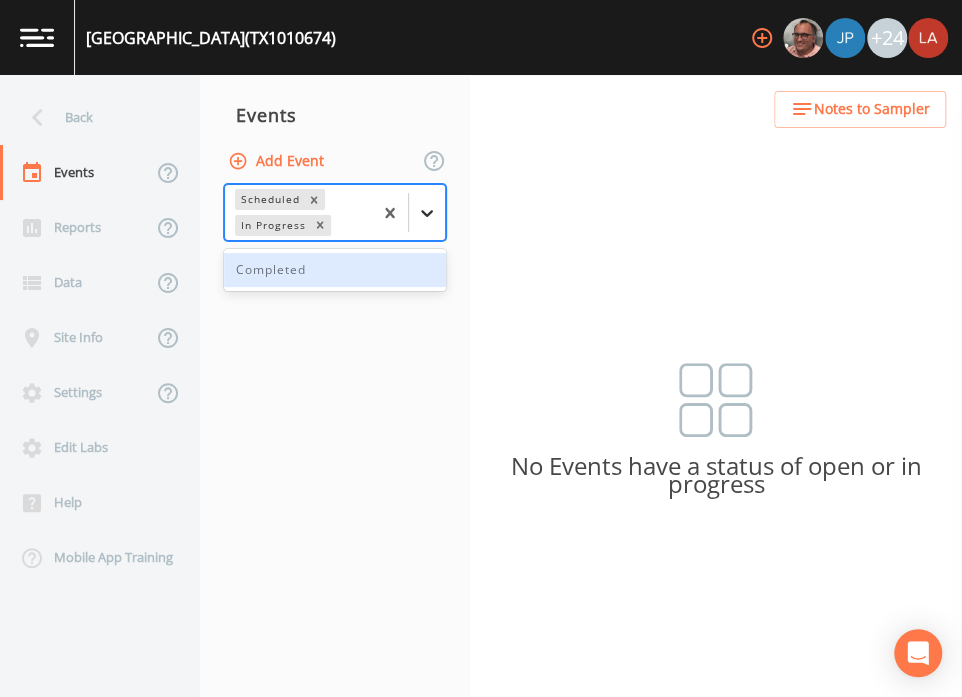 click 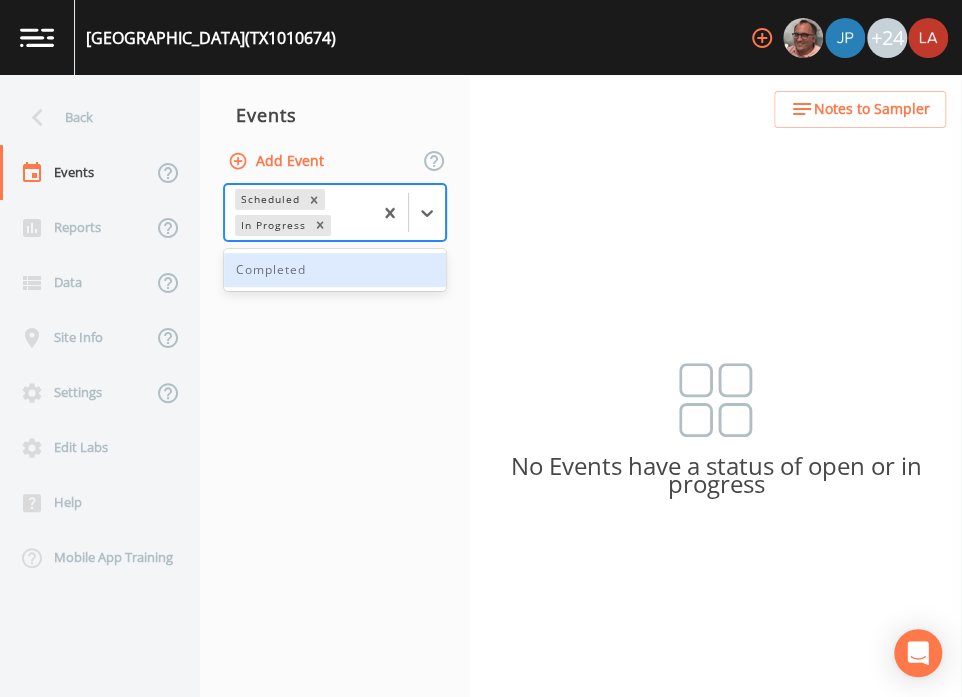 click on "Completed" at bounding box center (335, 270) 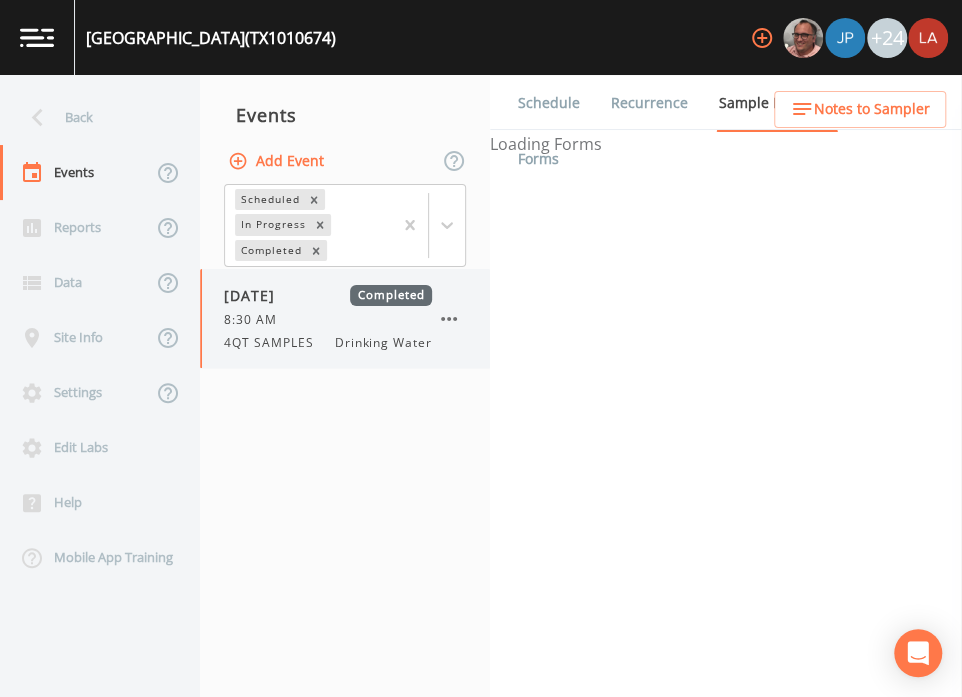 click on "4QT SAMPLES" at bounding box center [275, 343] 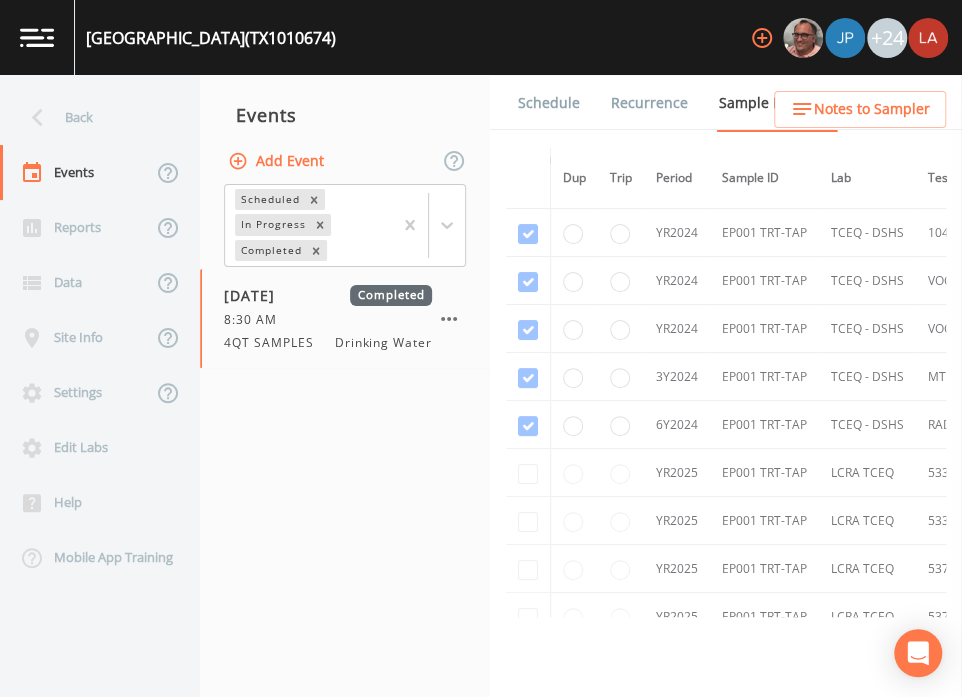 click on "Schedule" at bounding box center (549, 103) 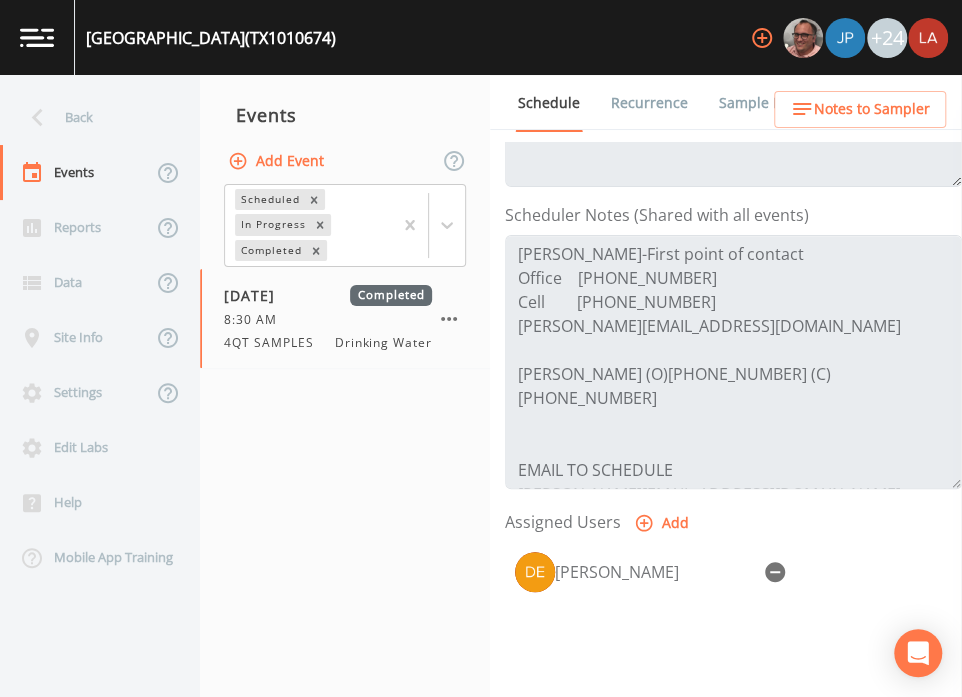 scroll, scrollTop: 462, scrollLeft: 0, axis: vertical 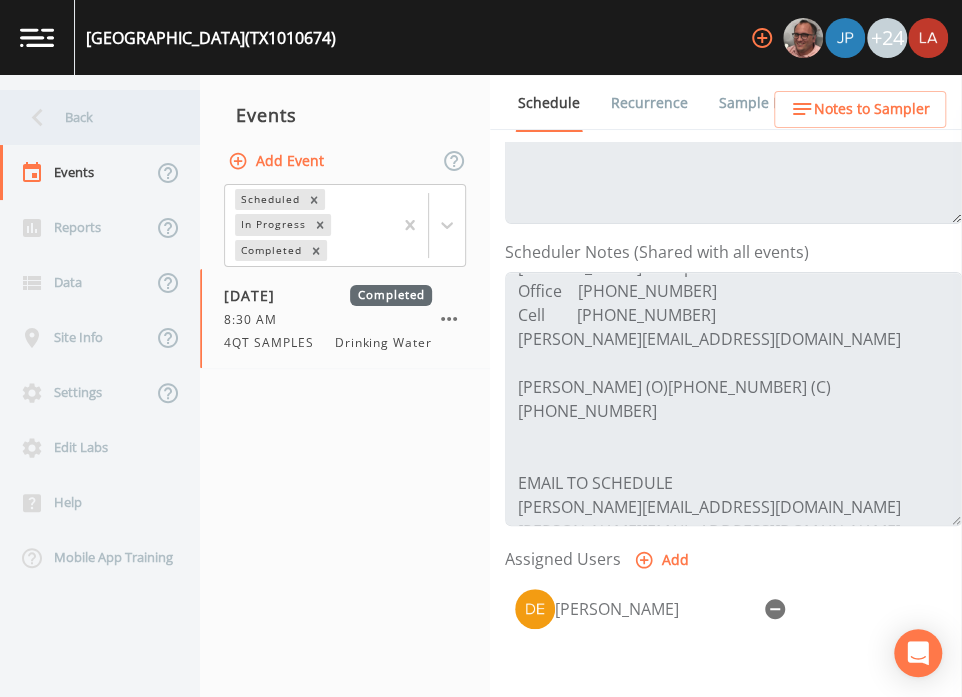click on "Back" at bounding box center (90, 117) 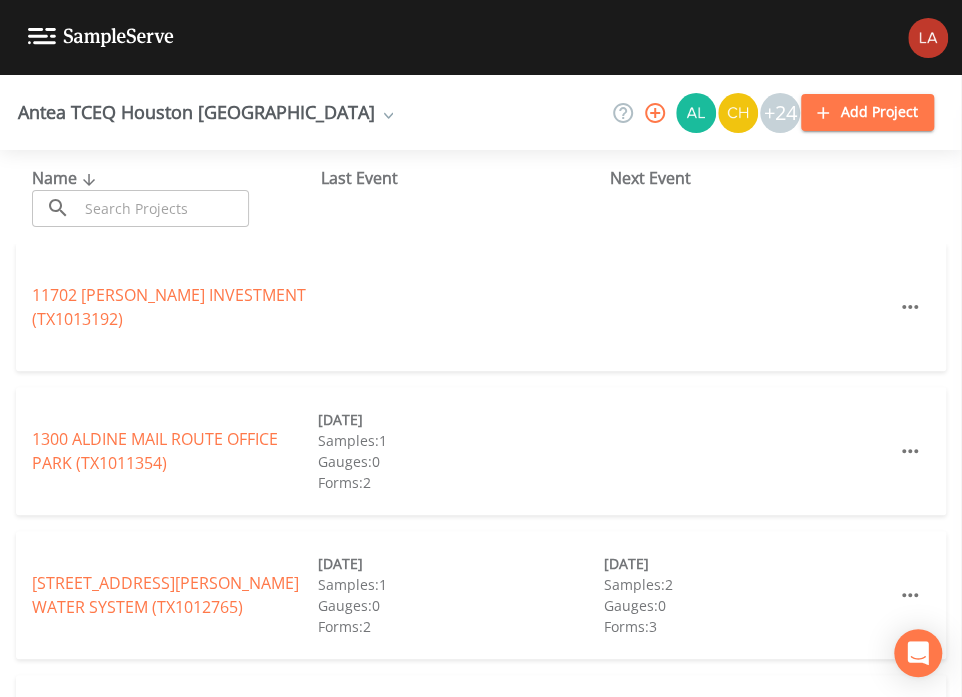 click at bounding box center [163, 208] 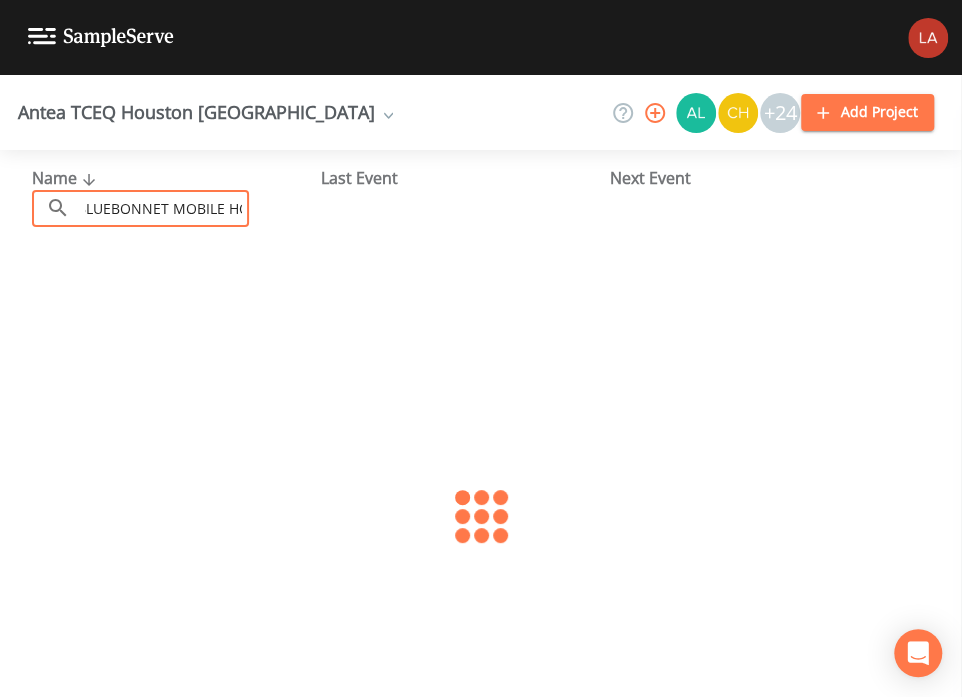 scroll, scrollTop: 0, scrollLeft: 28, axis: horizontal 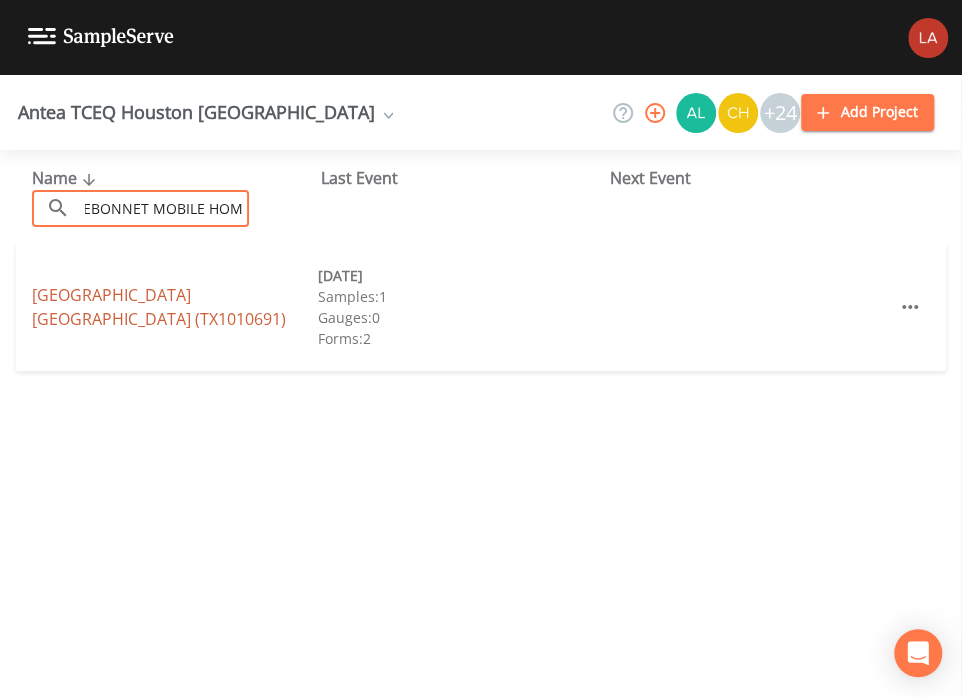 type on "BLUEBONNET MOBILE HOME" 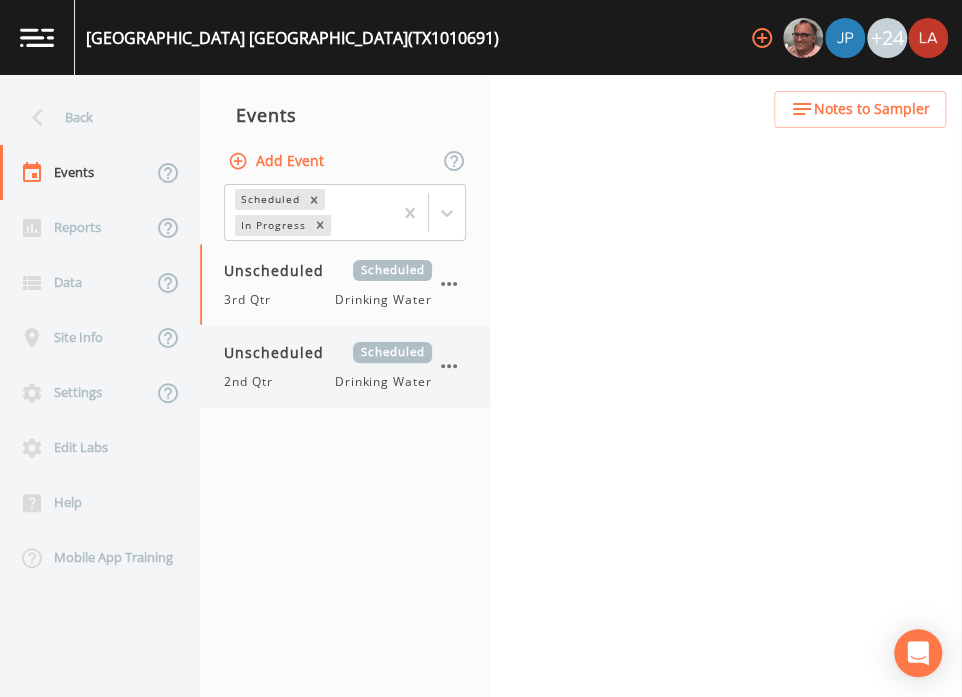 click on "Unscheduled" at bounding box center [281, 352] 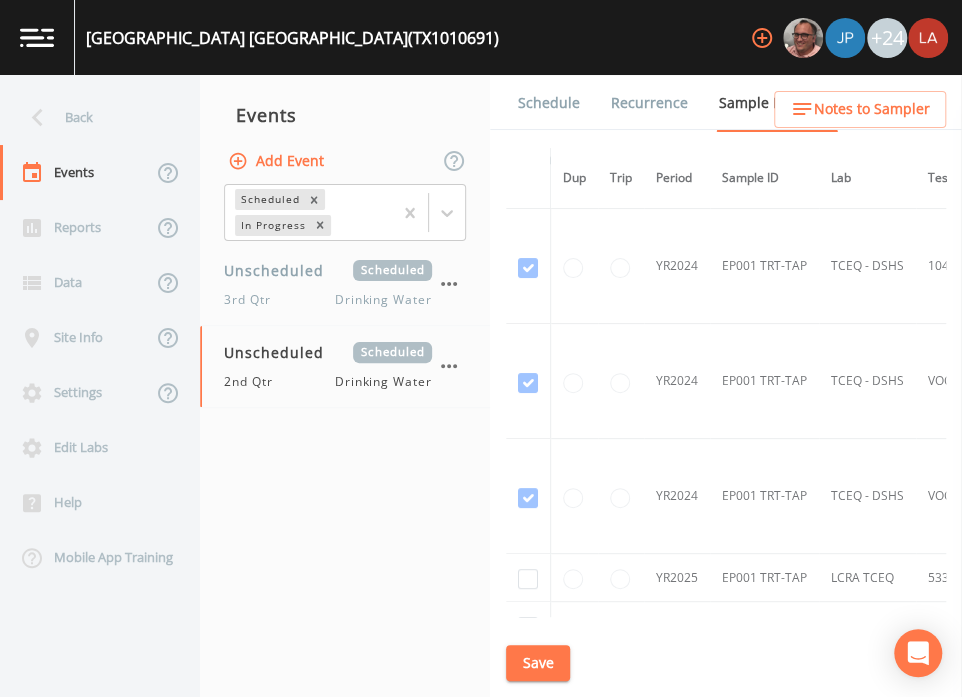 click on "Schedule" at bounding box center (549, 103) 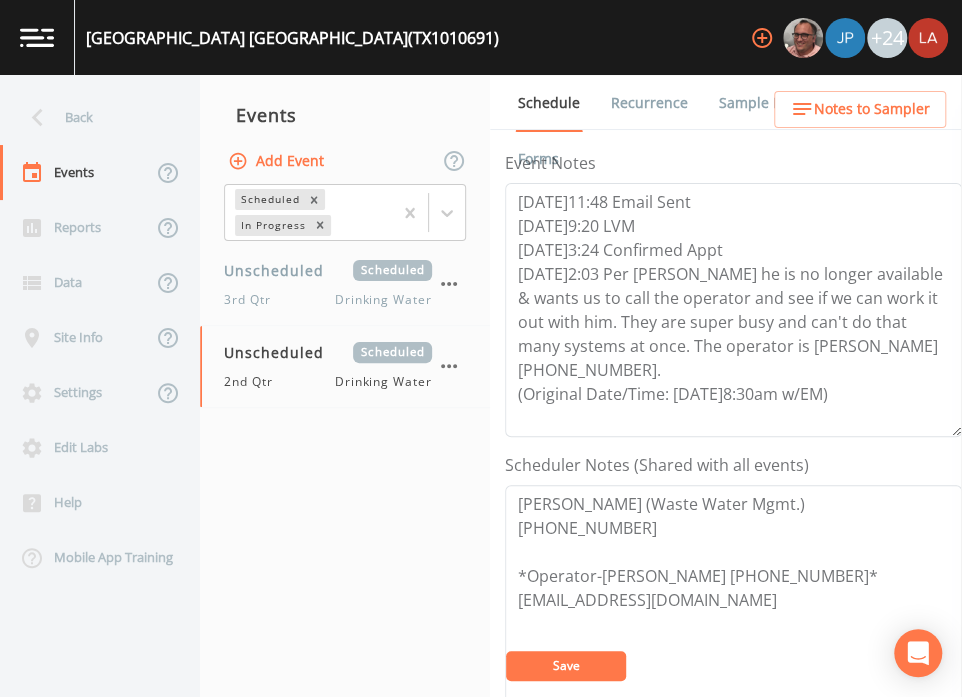 scroll, scrollTop: 375, scrollLeft: 0, axis: vertical 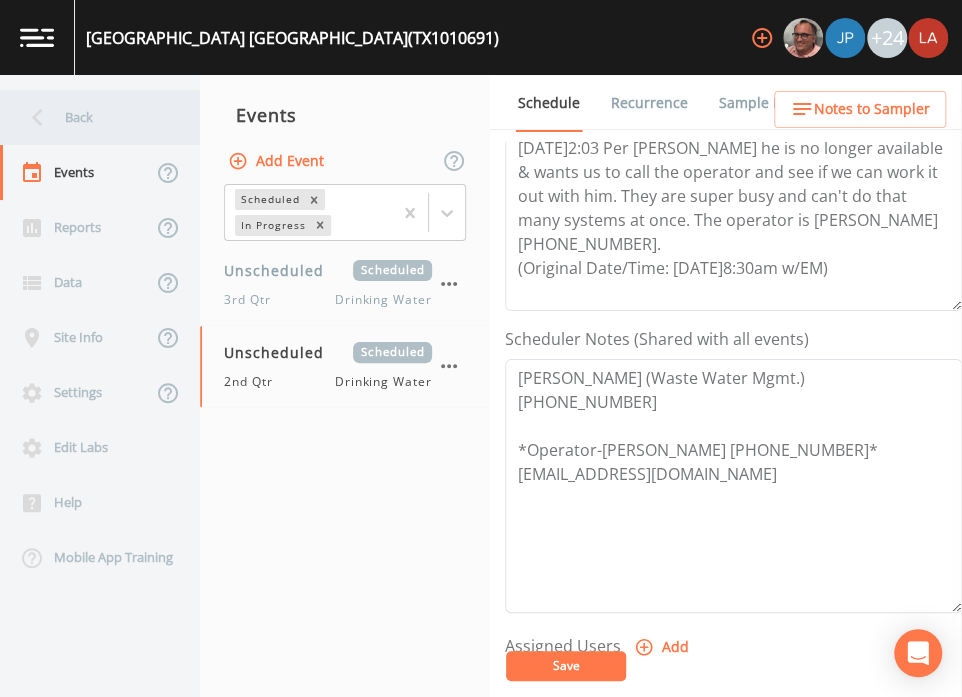 click on "Back" at bounding box center (90, 117) 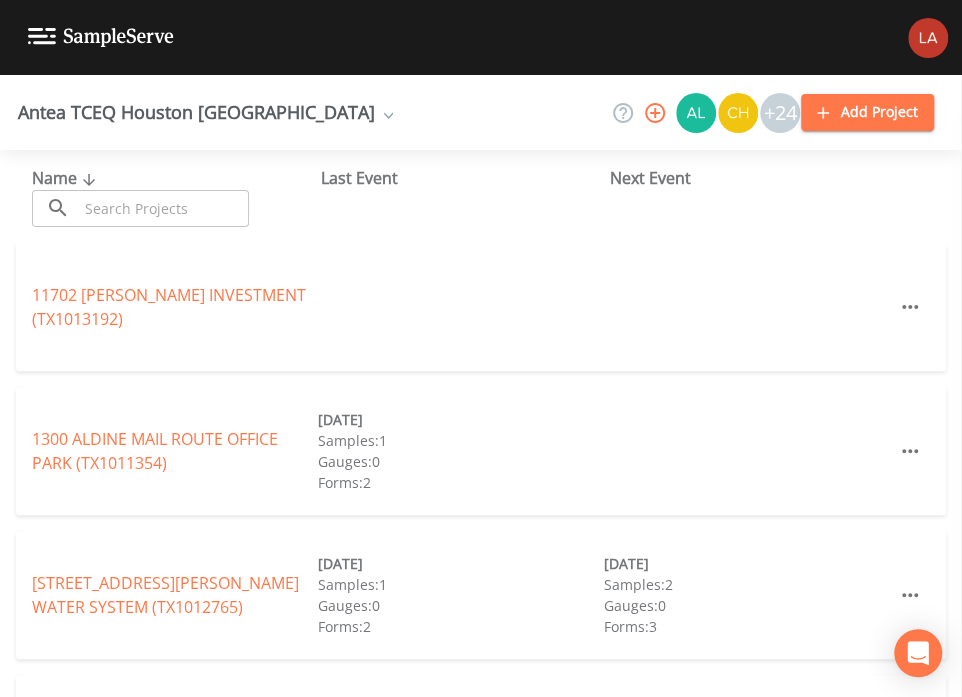 click at bounding box center [163, 208] 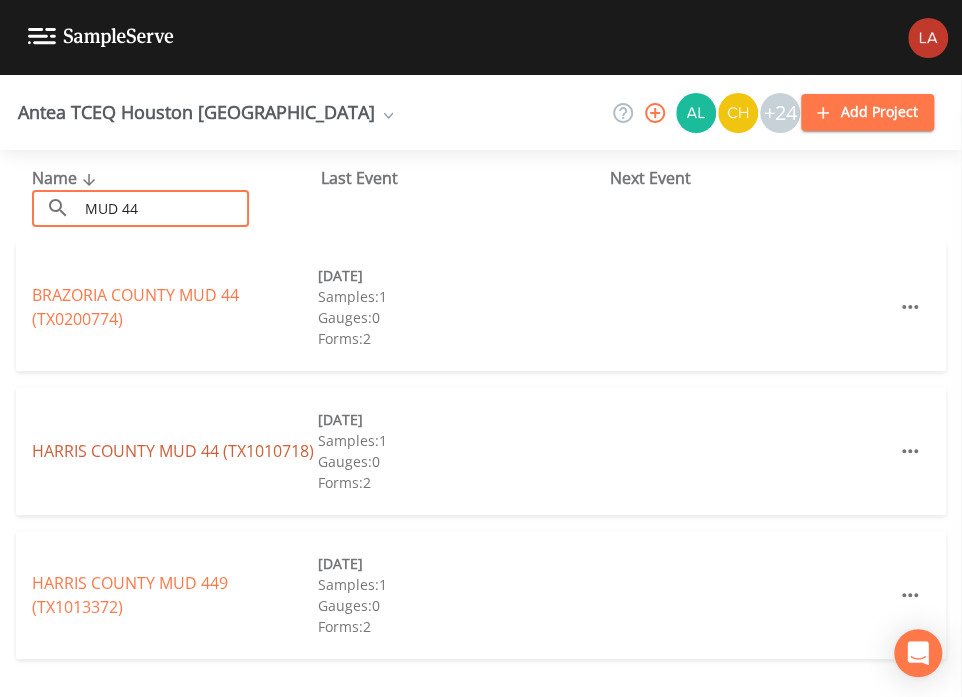 type on "MUD 44" 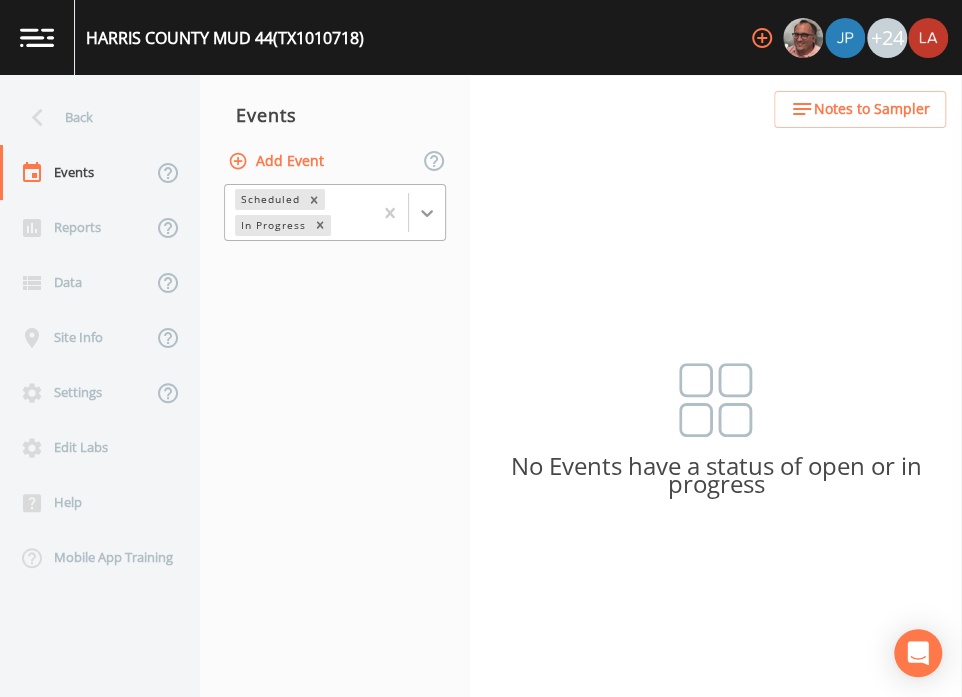 click 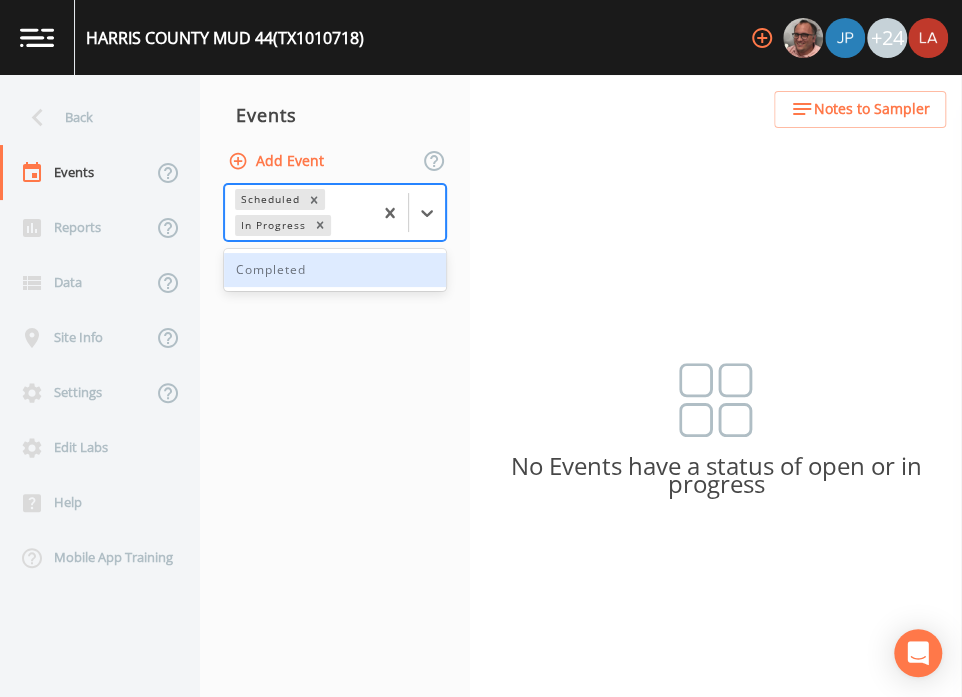 click on "Completed" at bounding box center (335, 270) 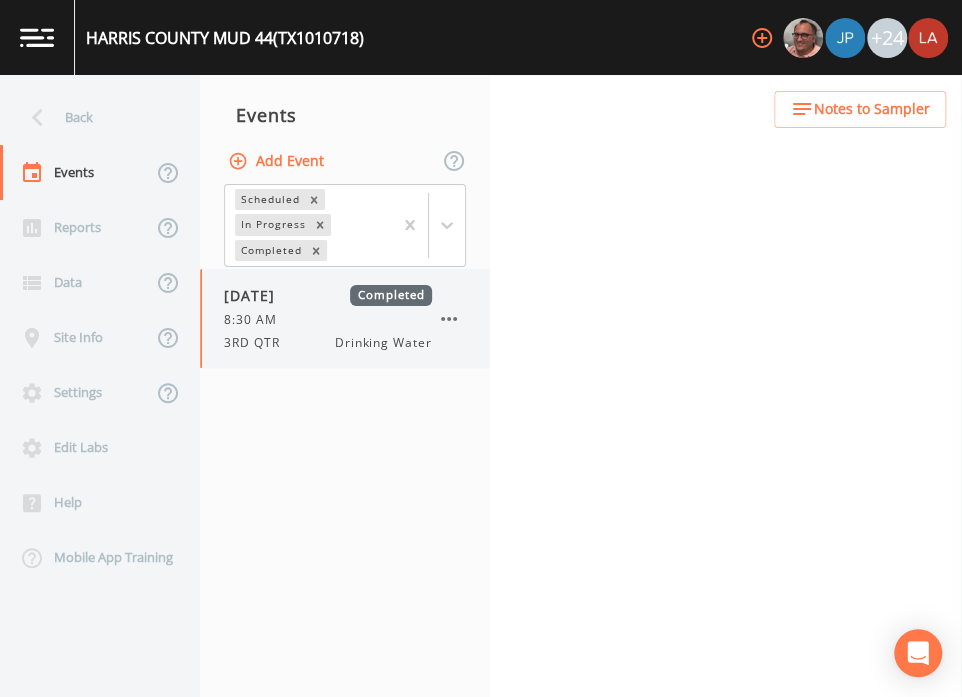 click on "[DATE]" at bounding box center [256, 295] 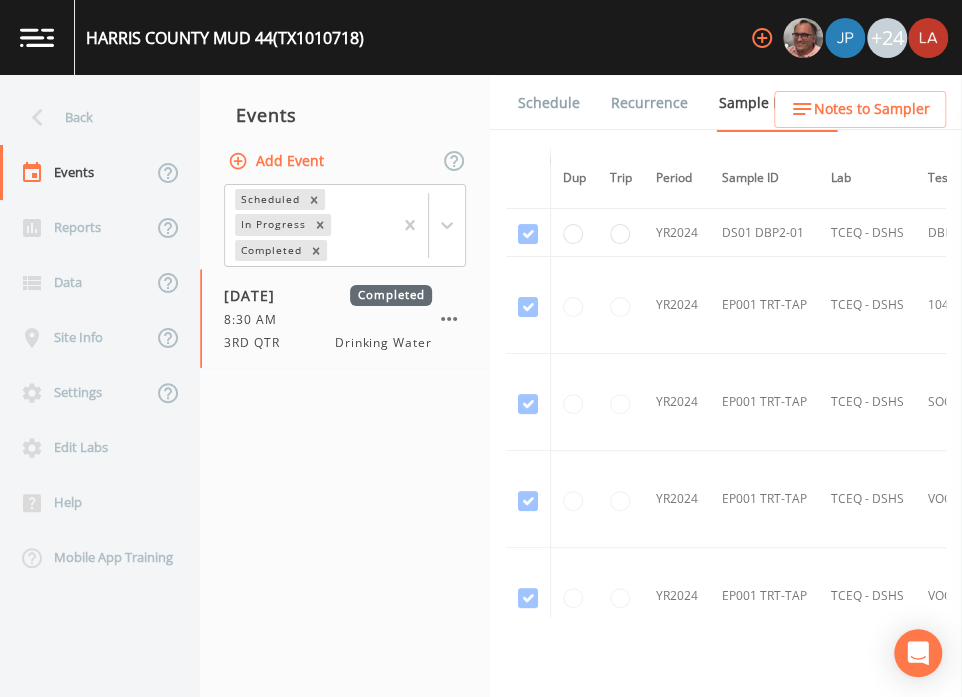 click on "Recurrence" at bounding box center [637, 103] 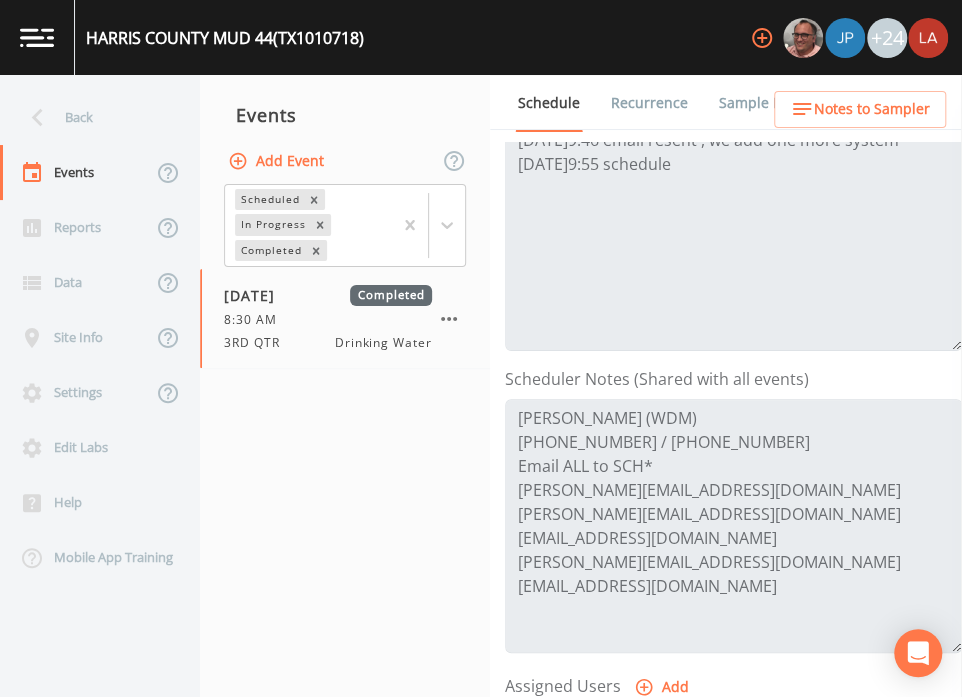 scroll, scrollTop: 375, scrollLeft: 0, axis: vertical 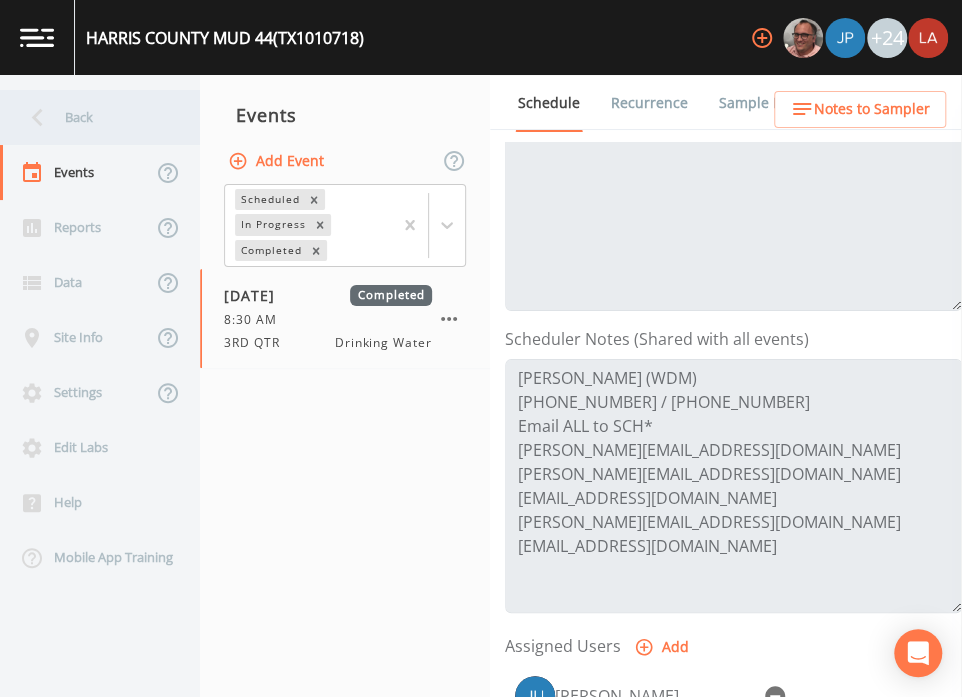click on "Back" at bounding box center [90, 117] 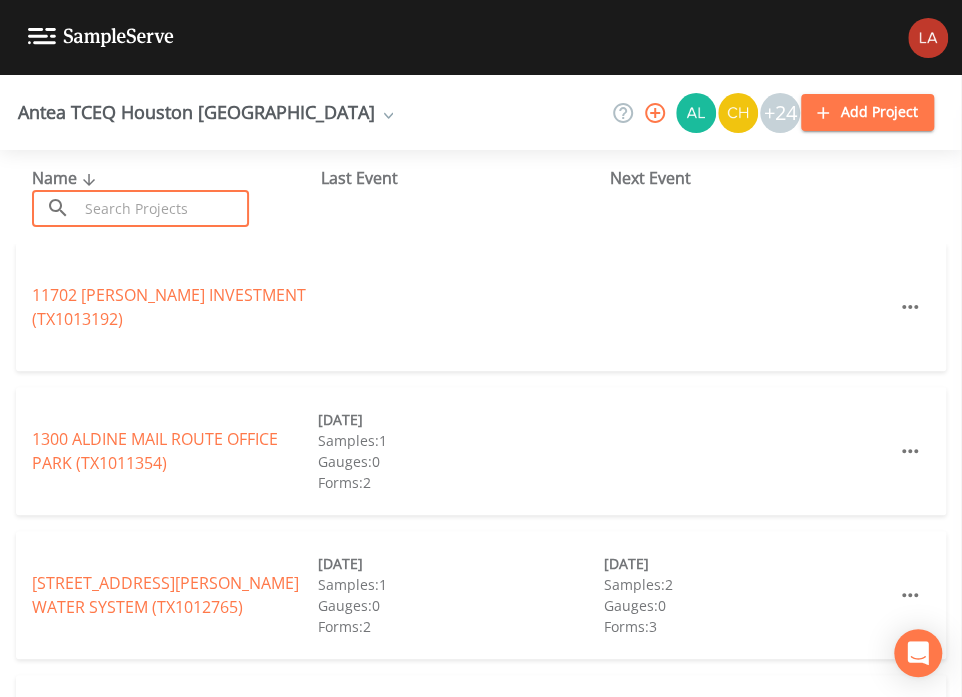 click at bounding box center [163, 208] 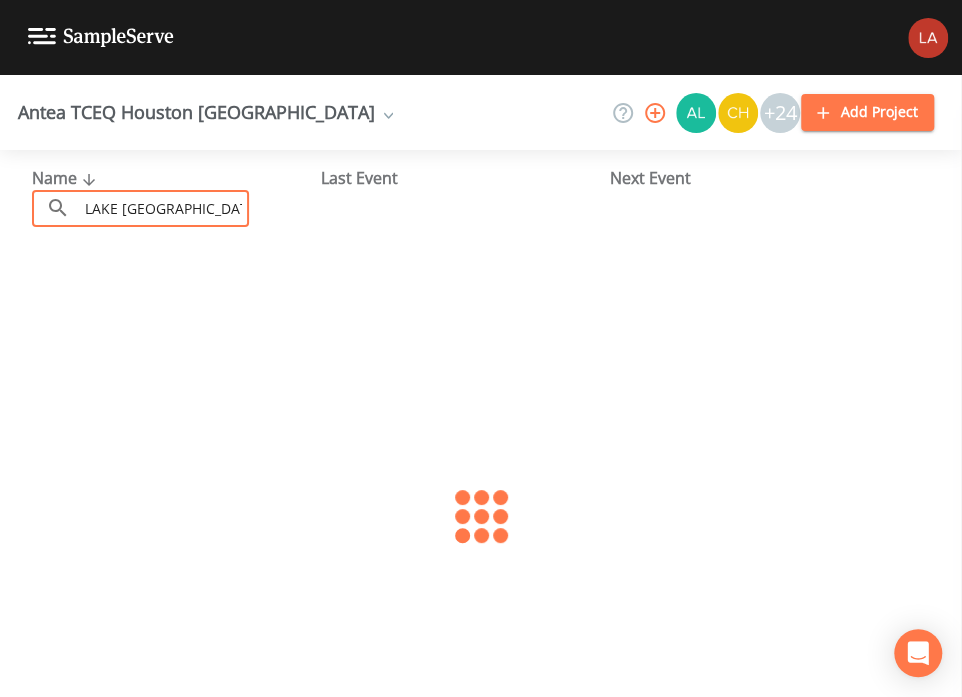 scroll, scrollTop: 0, scrollLeft: 7, axis: horizontal 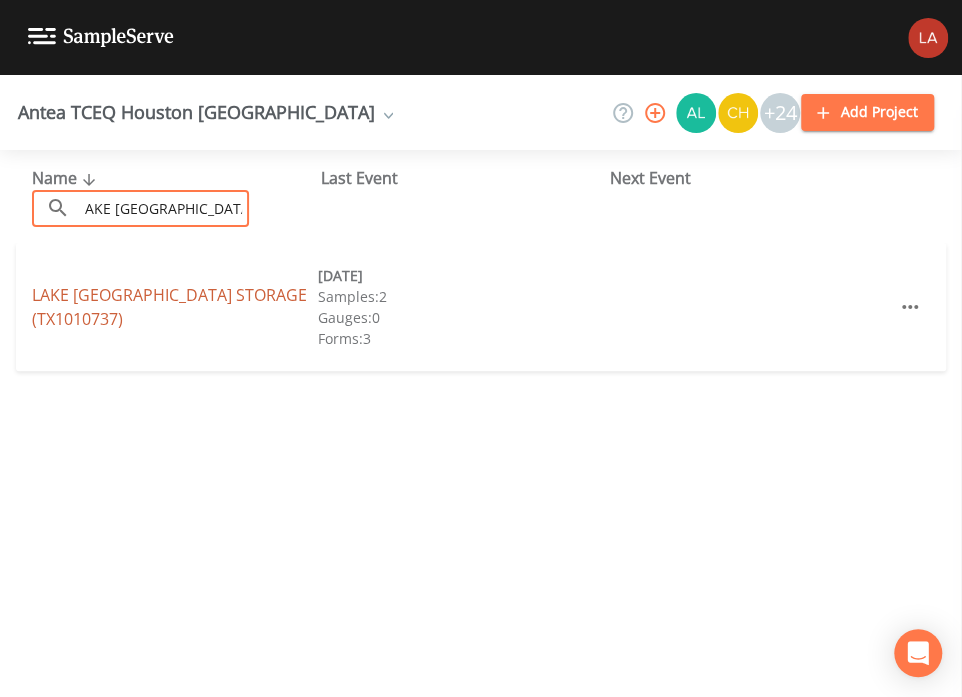 type on "LAKE [GEOGRAPHIC_DATA] STORAGE" 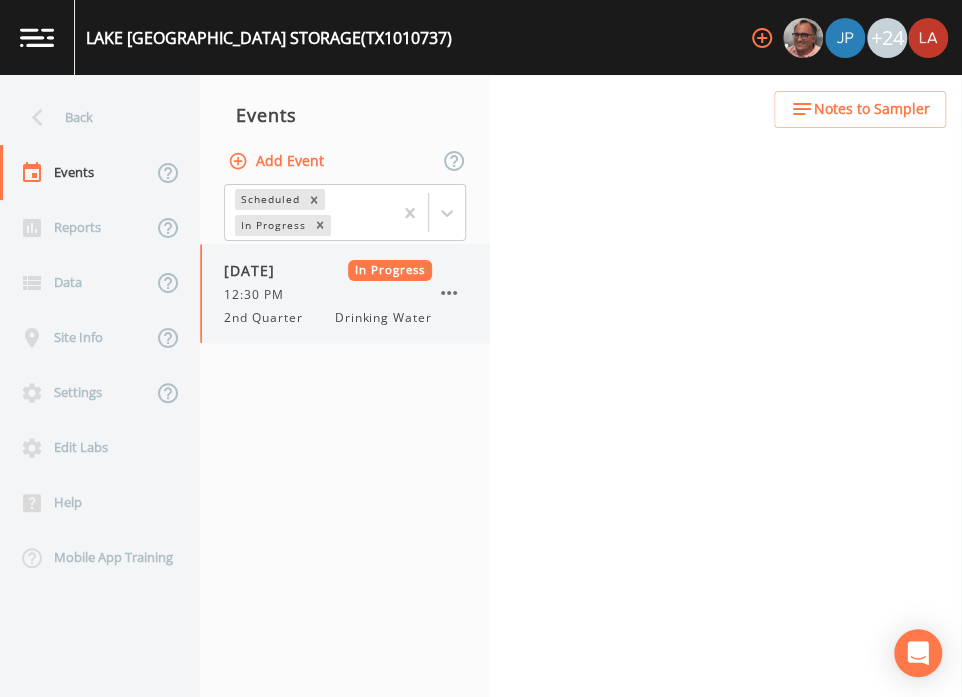 click on "[DATE] In Progress 12:30 PM 2nd Quarter Drinking Water" at bounding box center (328, 293) 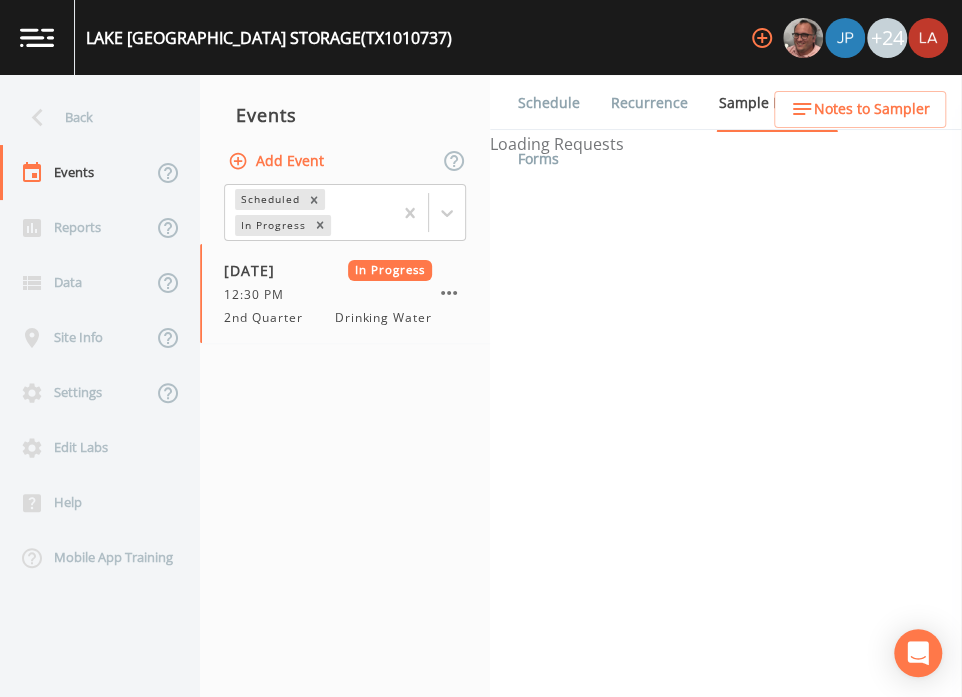 click on "Schedule" at bounding box center [549, 103] 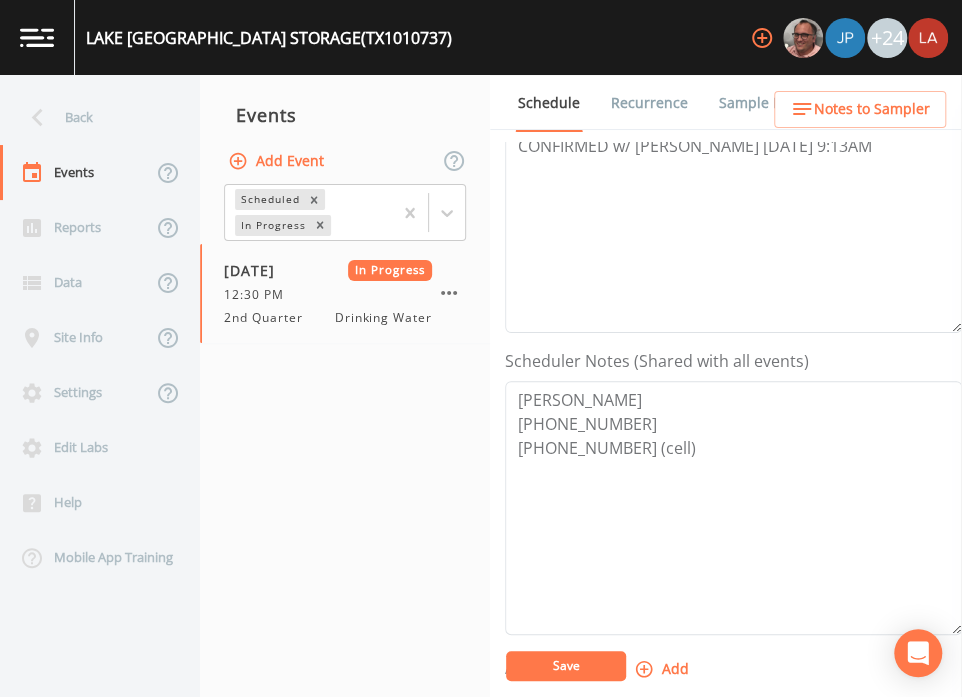 scroll, scrollTop: 375, scrollLeft: 0, axis: vertical 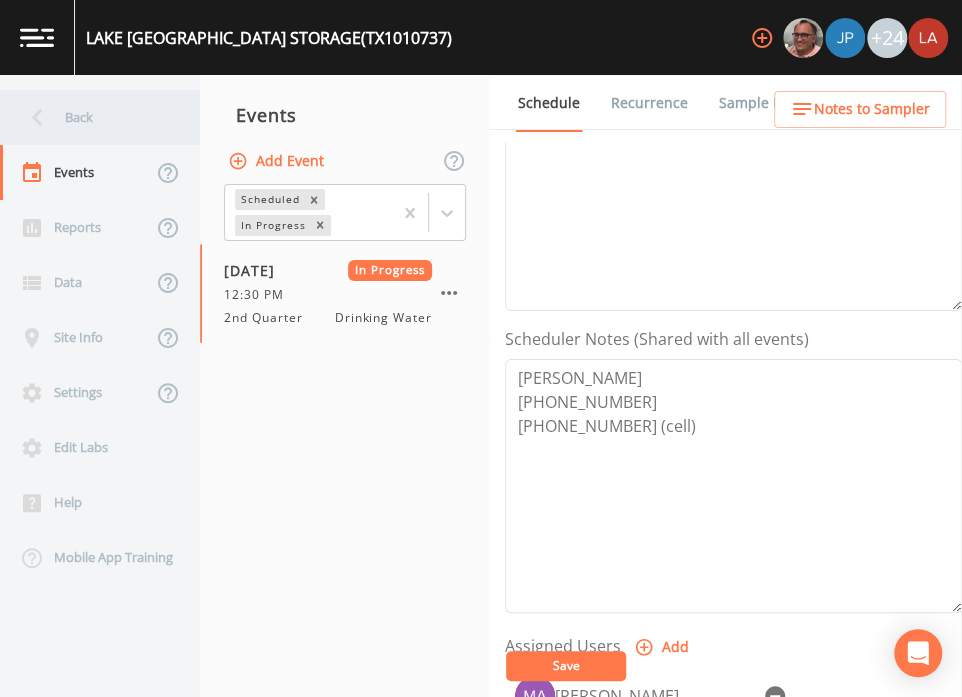 click on "Back" at bounding box center [90, 117] 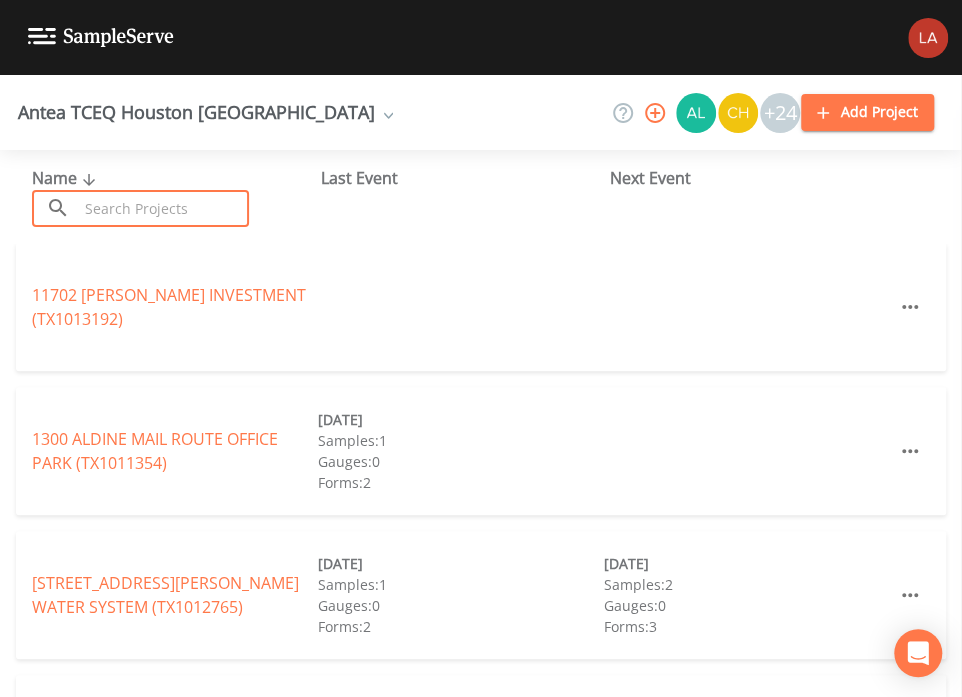 click at bounding box center [163, 208] 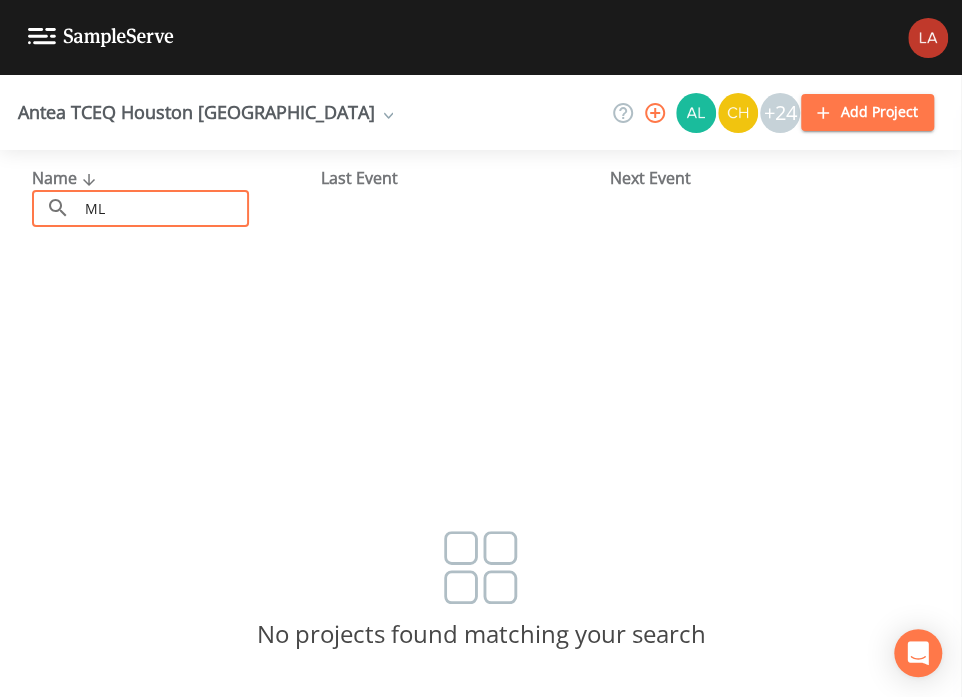 type on "M" 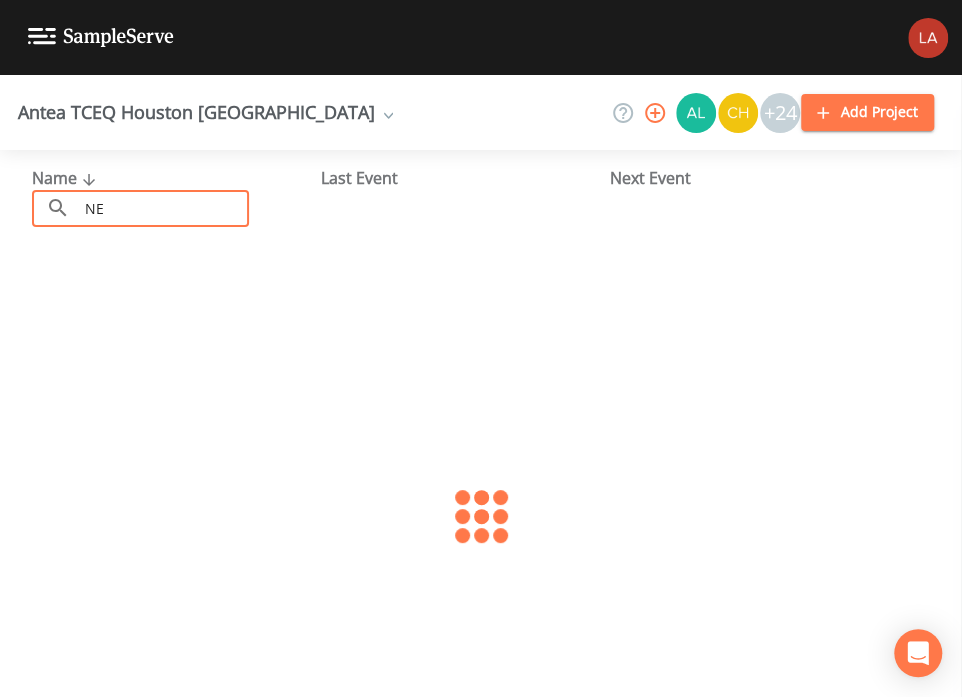 type on "N" 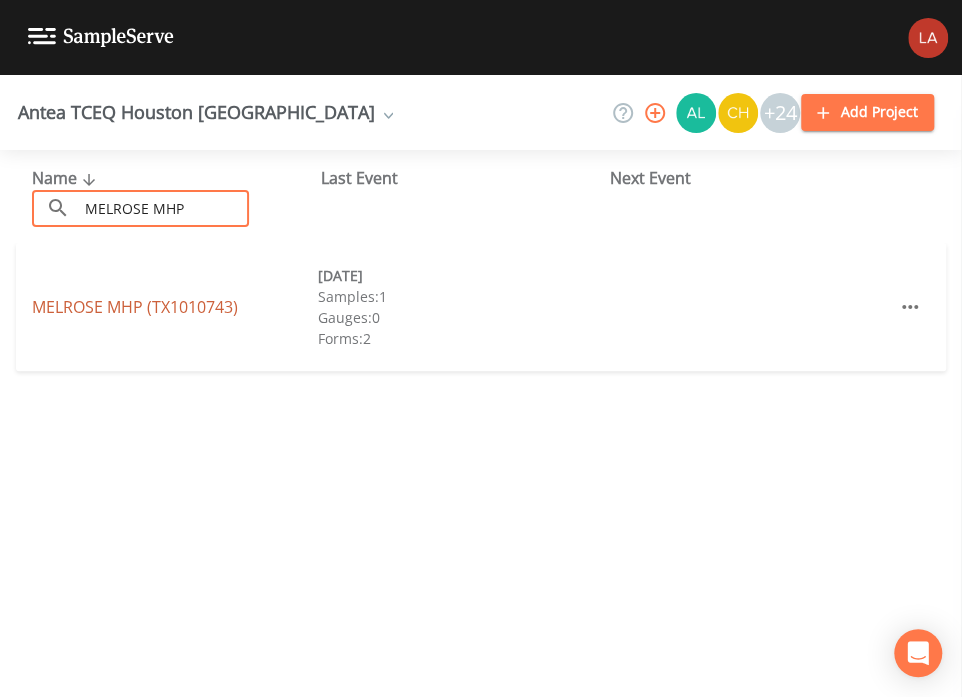 type on "MELROSE MHP" 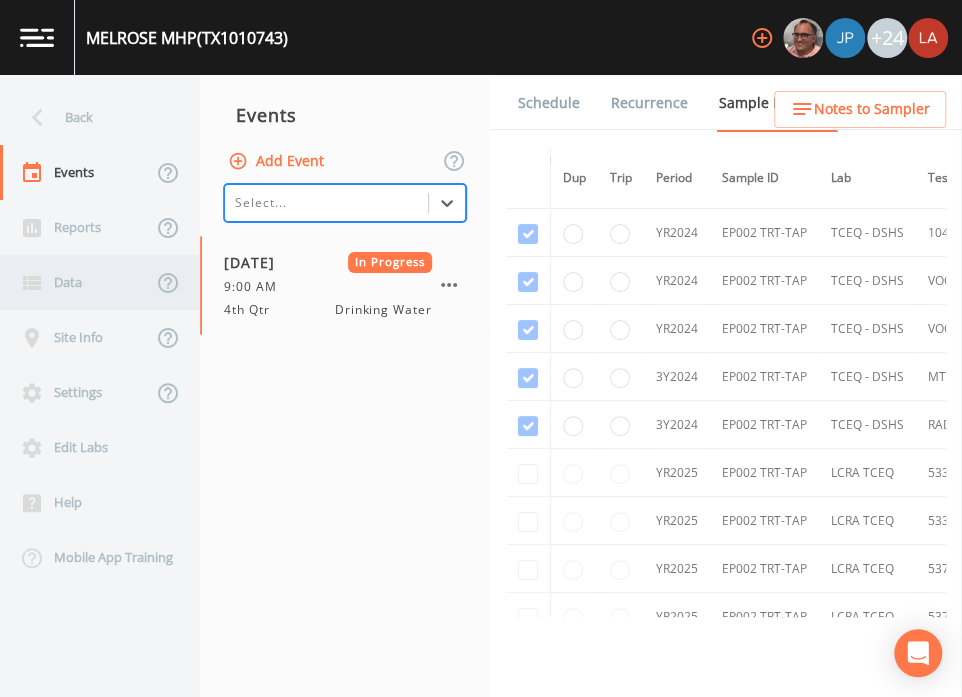 click on "Data" at bounding box center (100, 282) 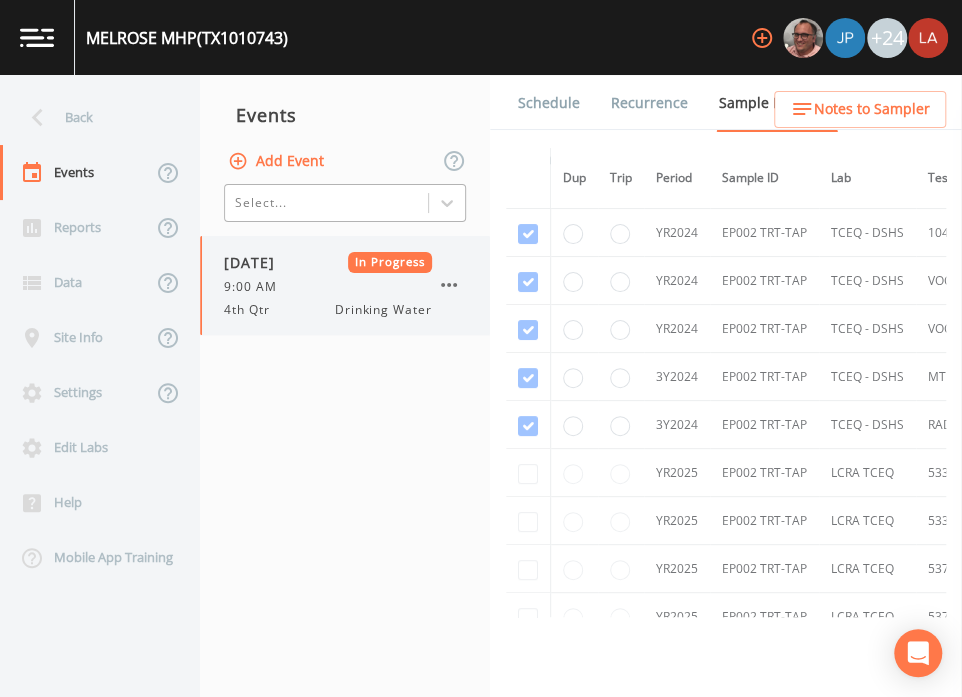 click on "9:00 AM" at bounding box center (256, 287) 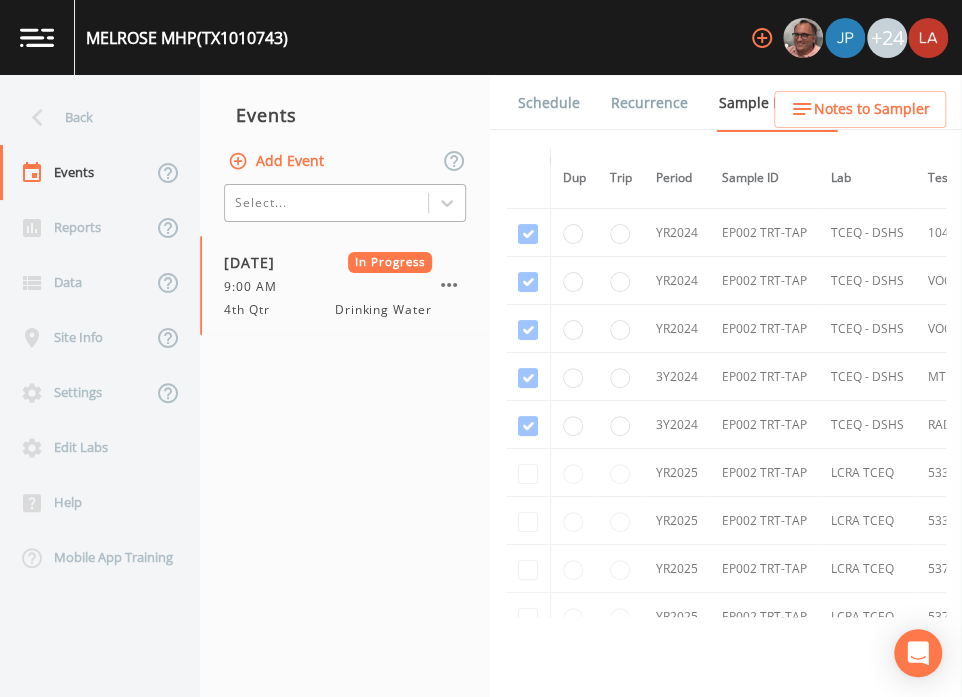 click on "Schedule" at bounding box center (549, 103) 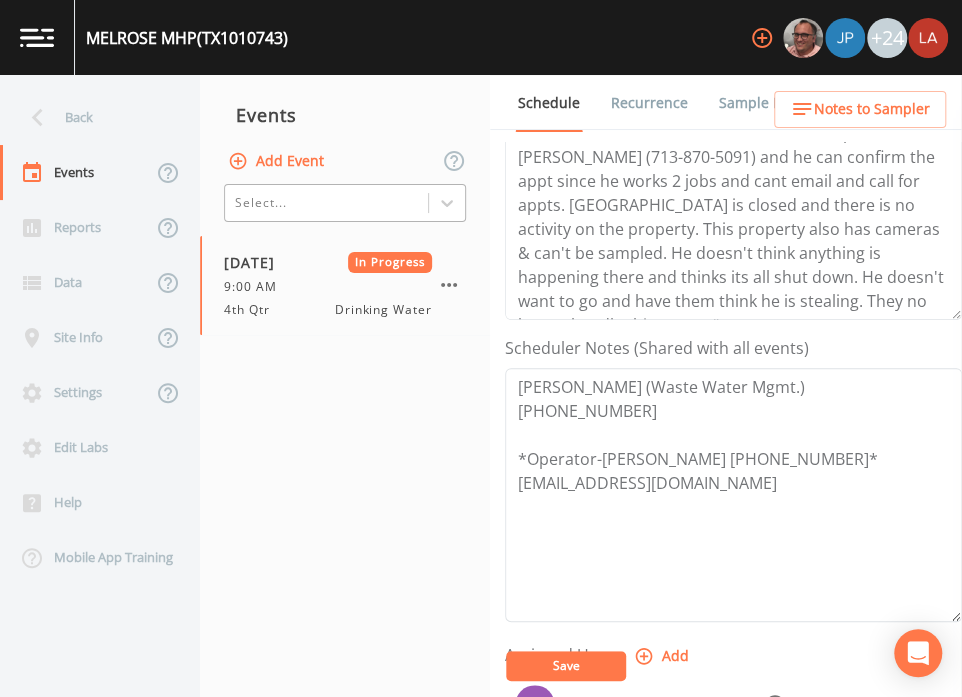 scroll, scrollTop: 375, scrollLeft: 0, axis: vertical 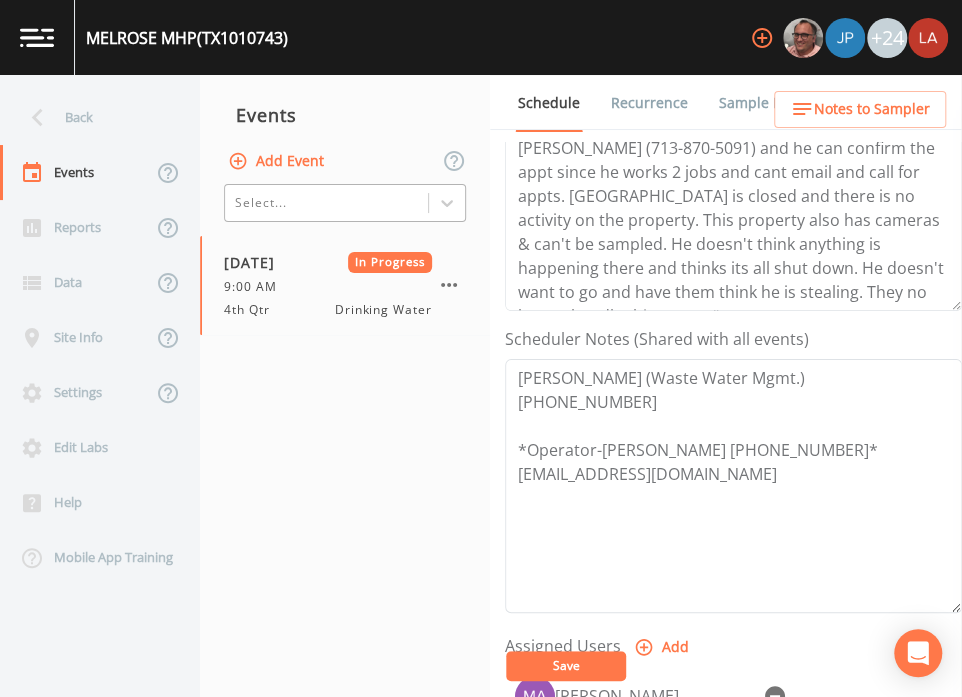 click 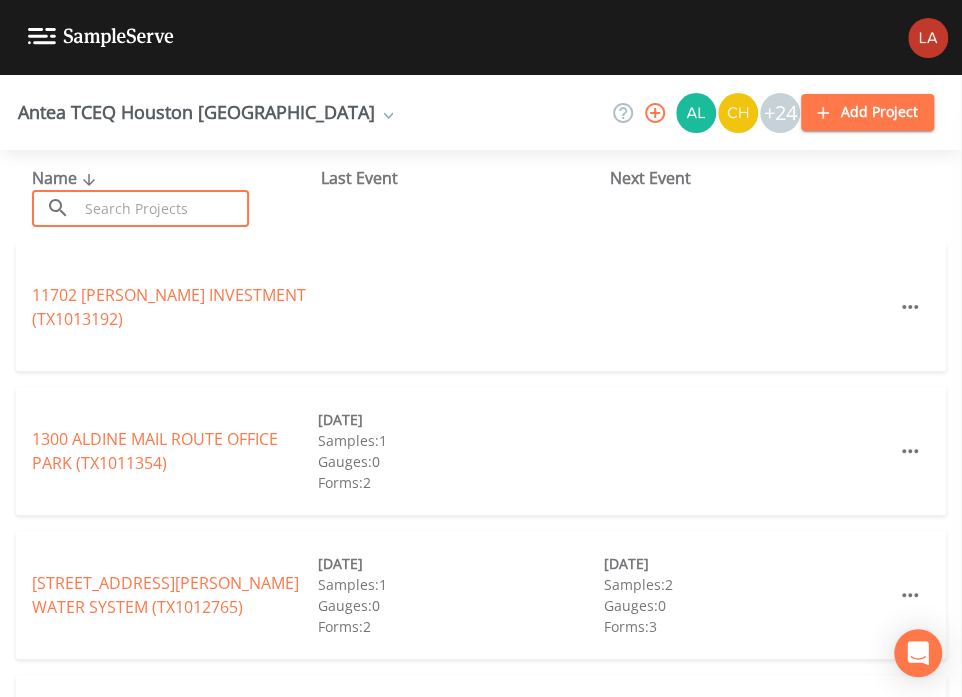 click at bounding box center [163, 208] 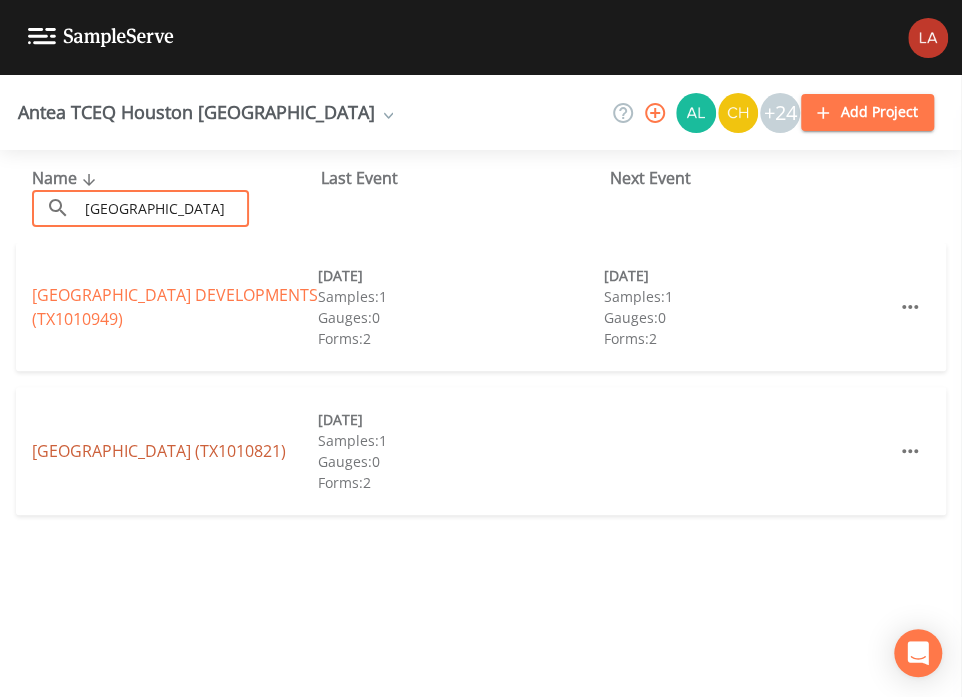 type on "[GEOGRAPHIC_DATA]" 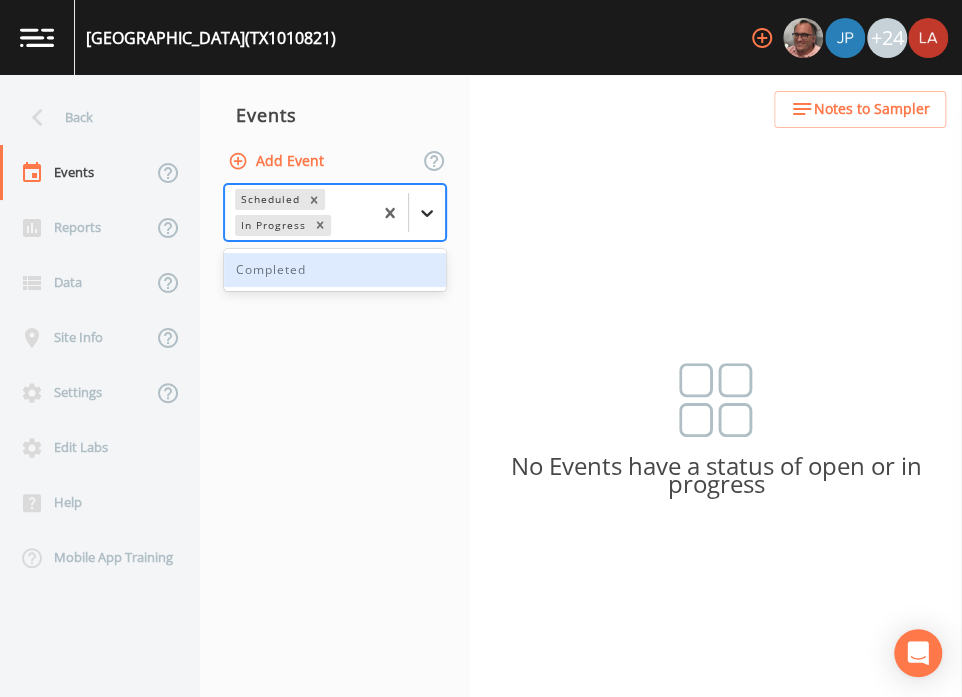 click at bounding box center [427, 213] 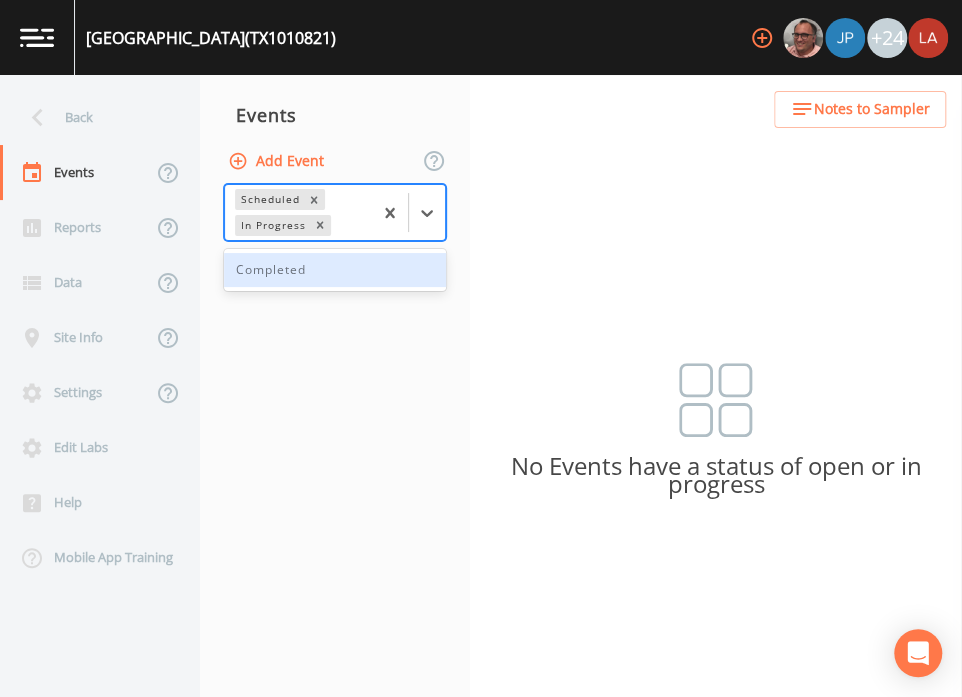 click on "Completed" at bounding box center [335, 270] 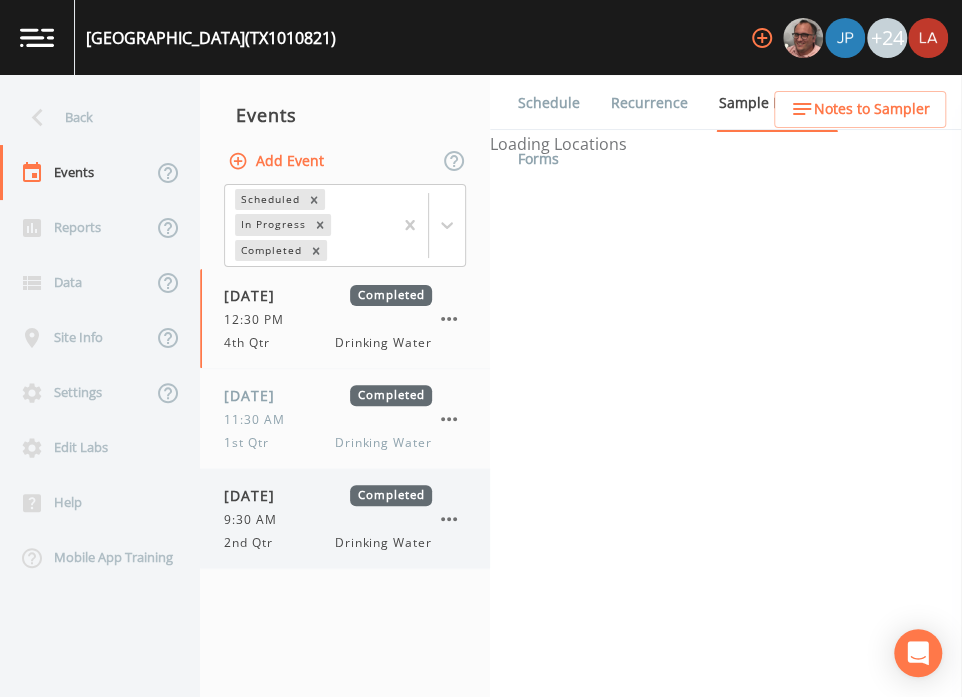 click on "[DATE] Completed 9:30 AM 2nd Qtr Drinking Water" at bounding box center [345, 518] 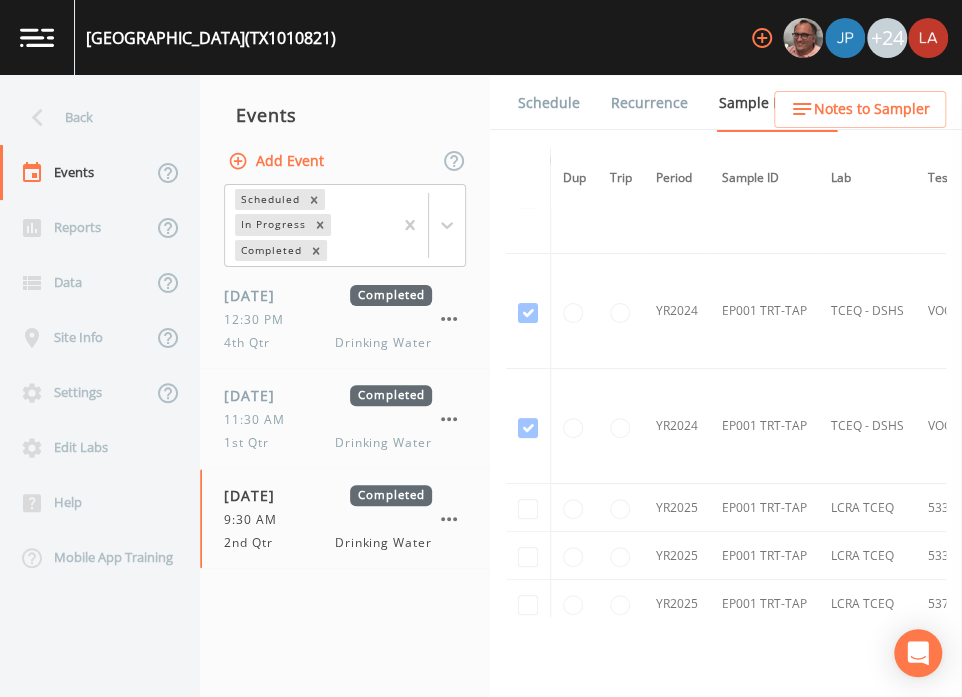 scroll, scrollTop: 124, scrollLeft: 0, axis: vertical 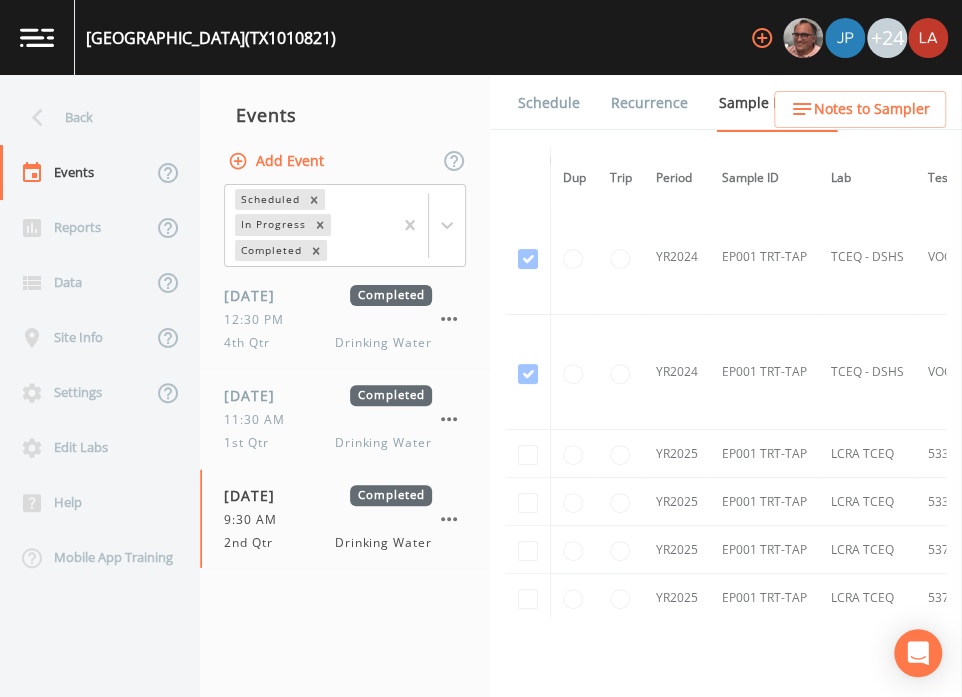 click on "Schedule" at bounding box center [549, 103] 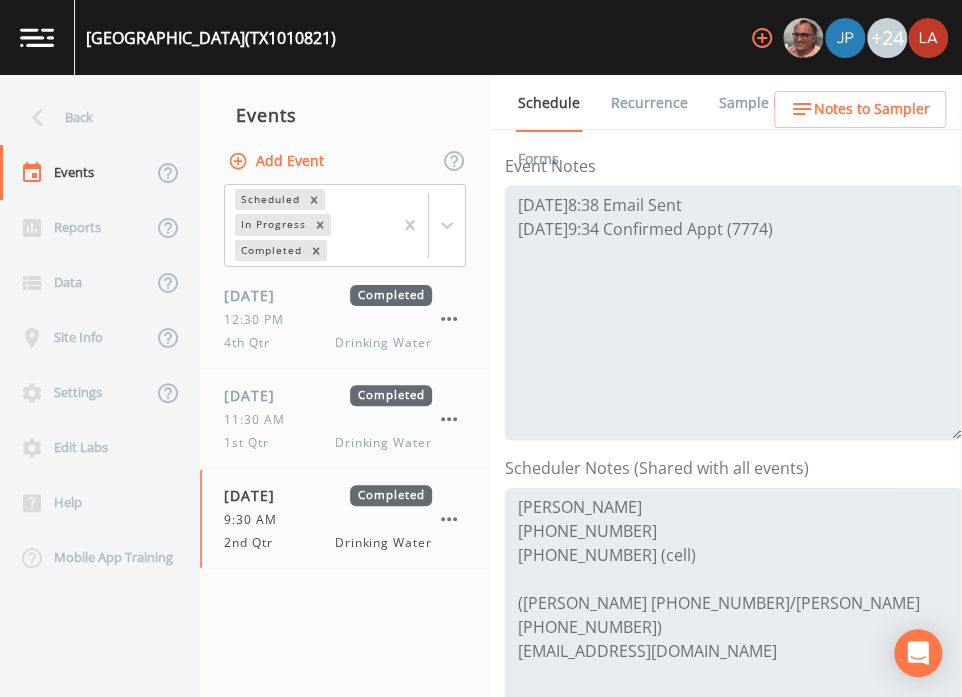 scroll, scrollTop: 375, scrollLeft: 0, axis: vertical 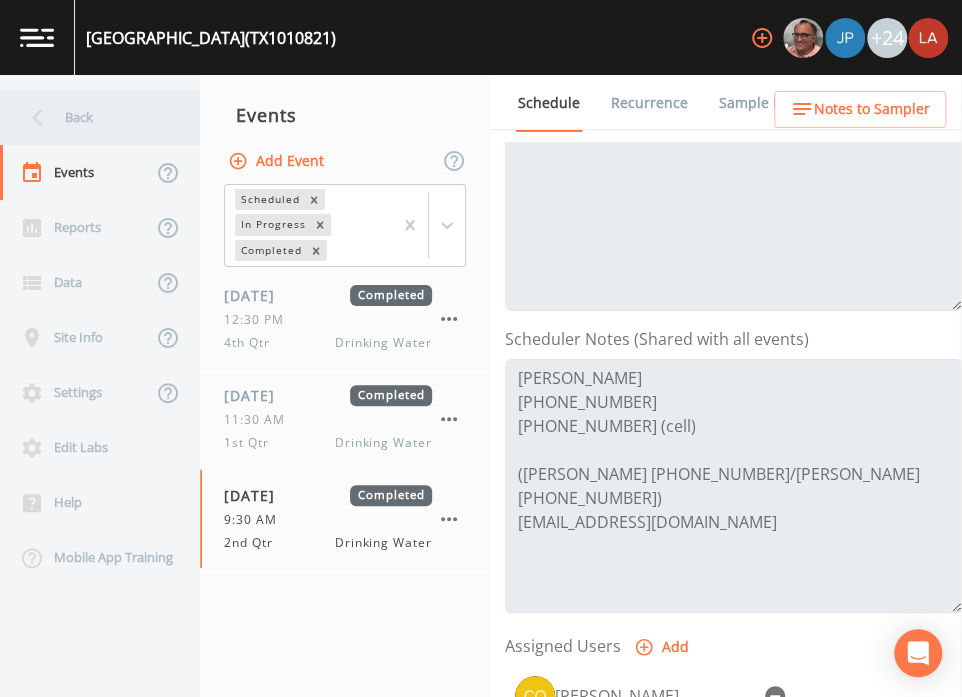 click on "Back" at bounding box center (90, 117) 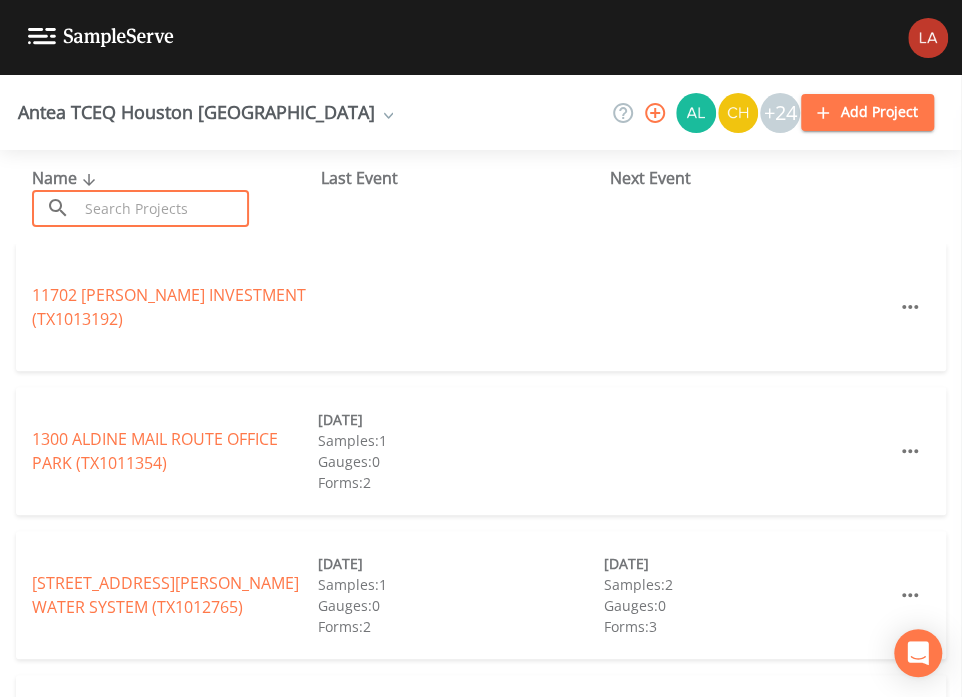 click at bounding box center (163, 208) 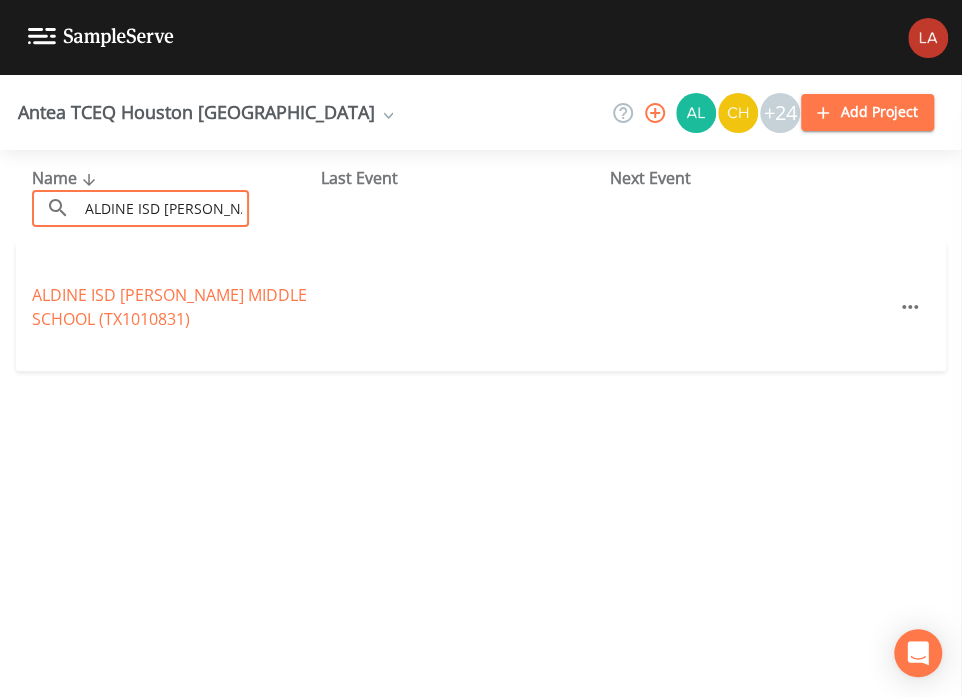 drag, startPoint x: 221, startPoint y: 207, endPoint x: -156, endPoint y: 136, distance: 383.6274 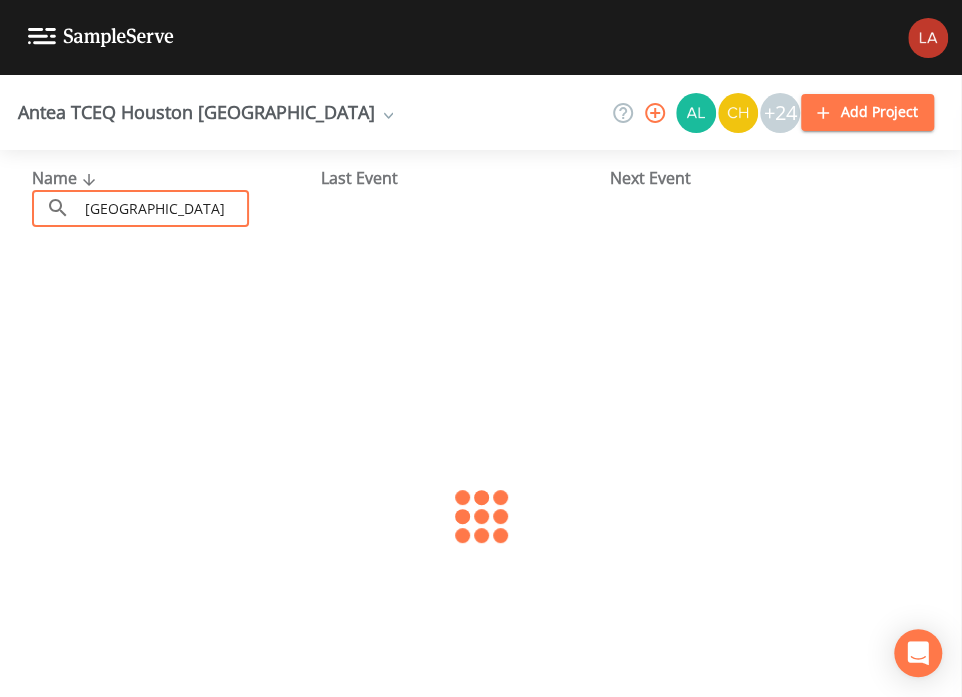 scroll, scrollTop: 0, scrollLeft: 0, axis: both 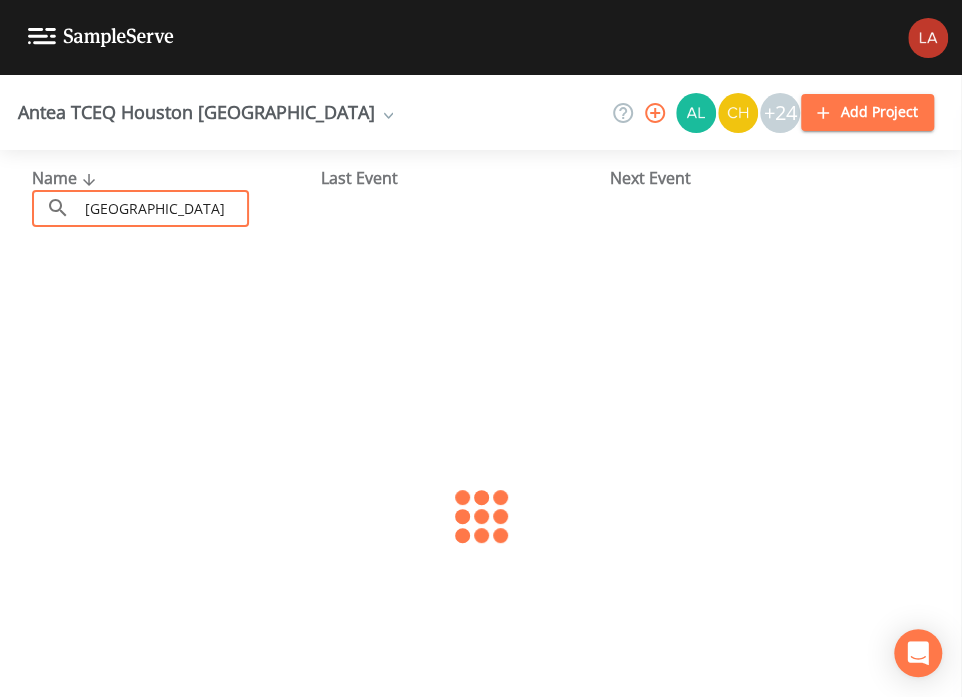 type on "[GEOGRAPHIC_DATA]" 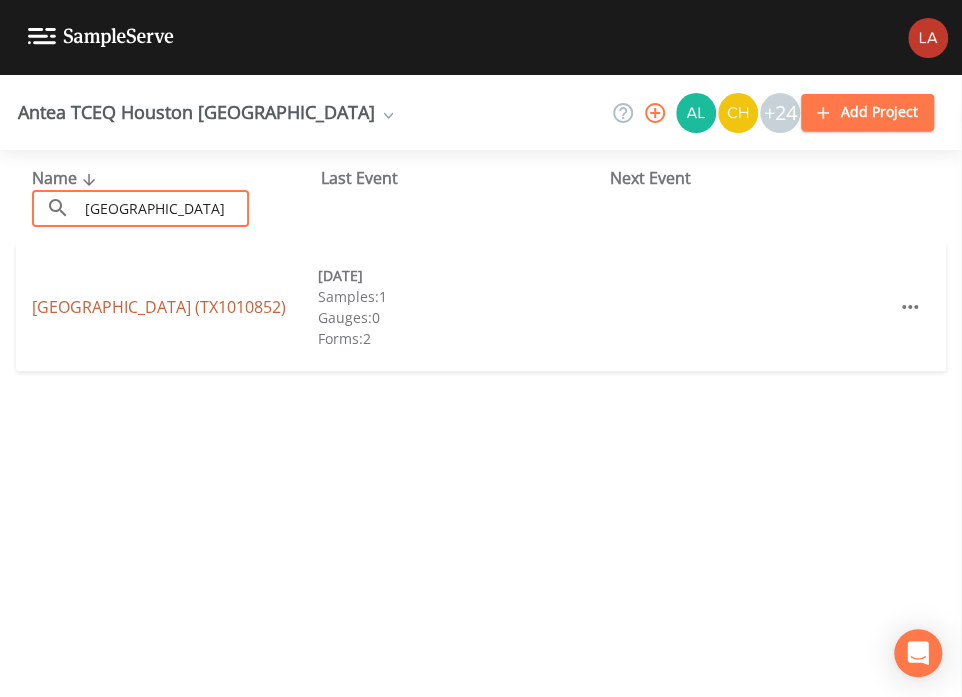 click on "[GEOGRAPHIC_DATA]   (TX1010852)" at bounding box center (159, 307) 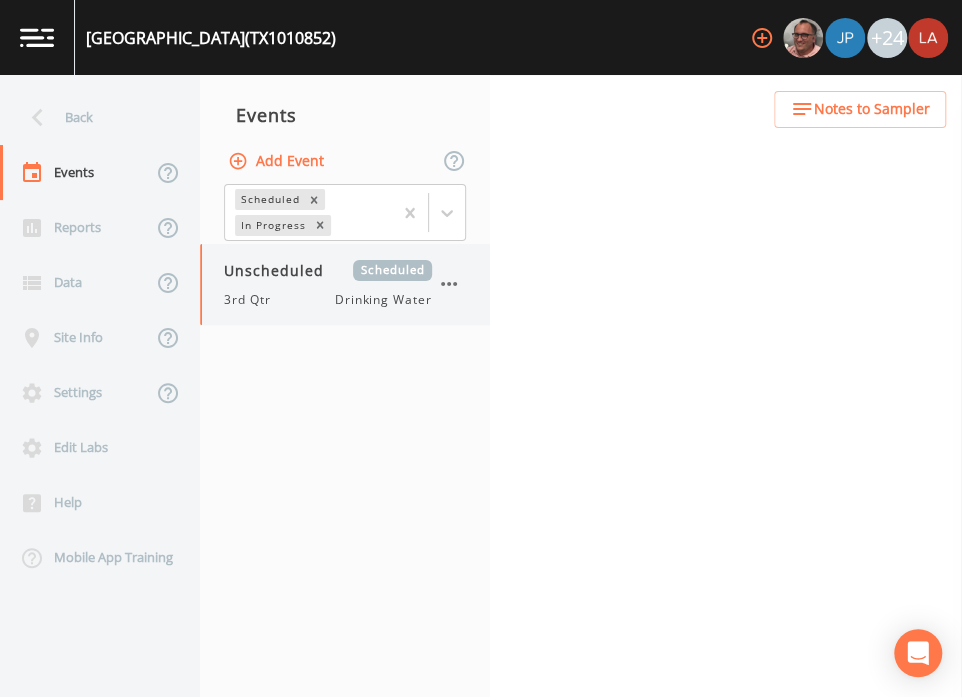 click on "3rd Qtr Drinking Water" at bounding box center [328, 300] 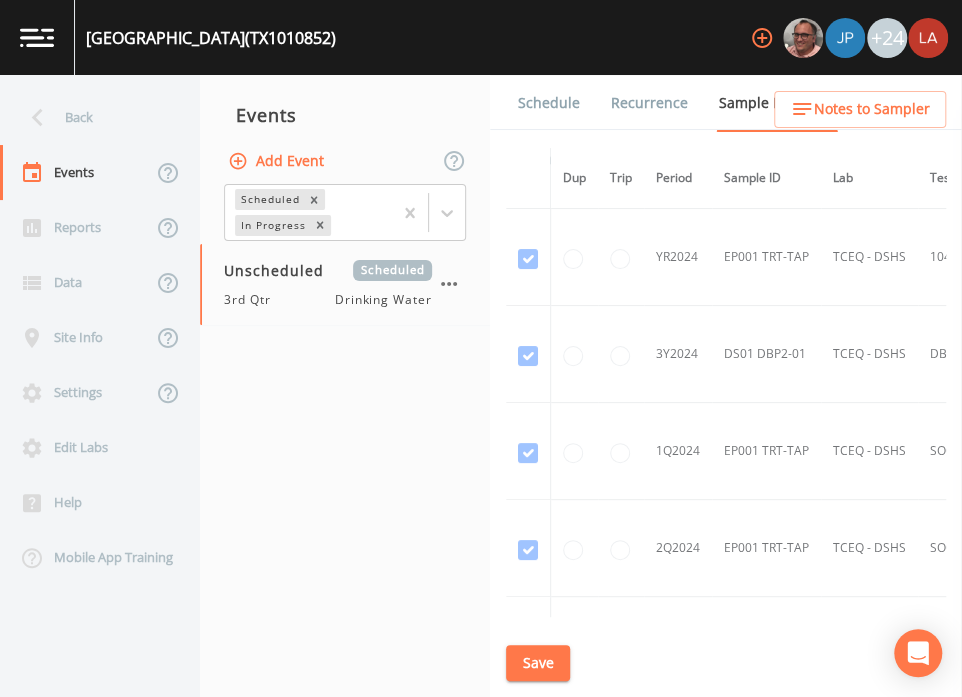 click on "Schedule" at bounding box center [549, 103] 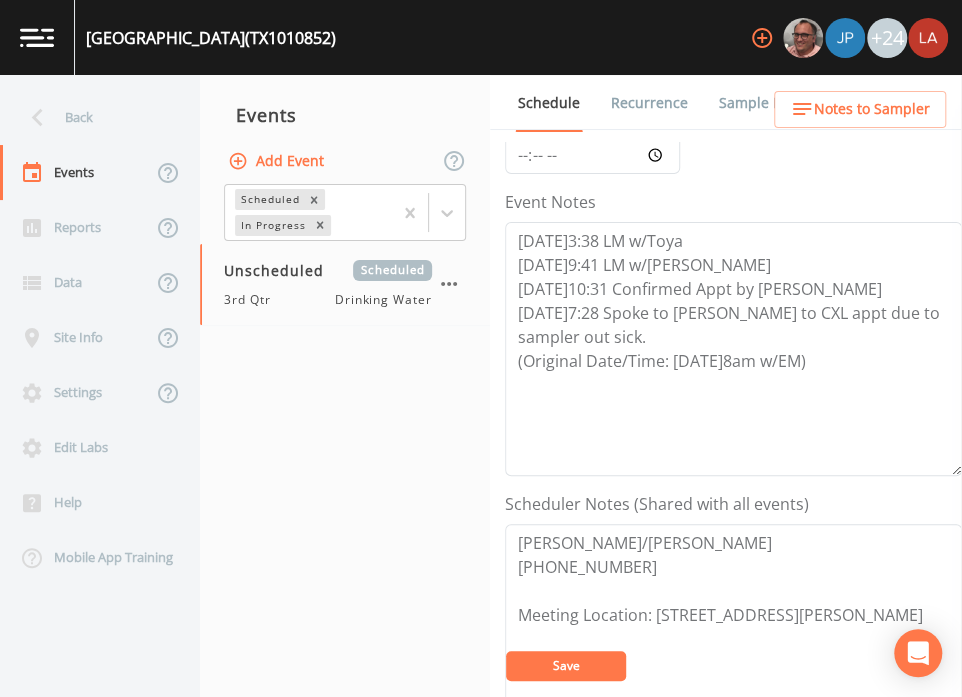 scroll, scrollTop: 375, scrollLeft: 0, axis: vertical 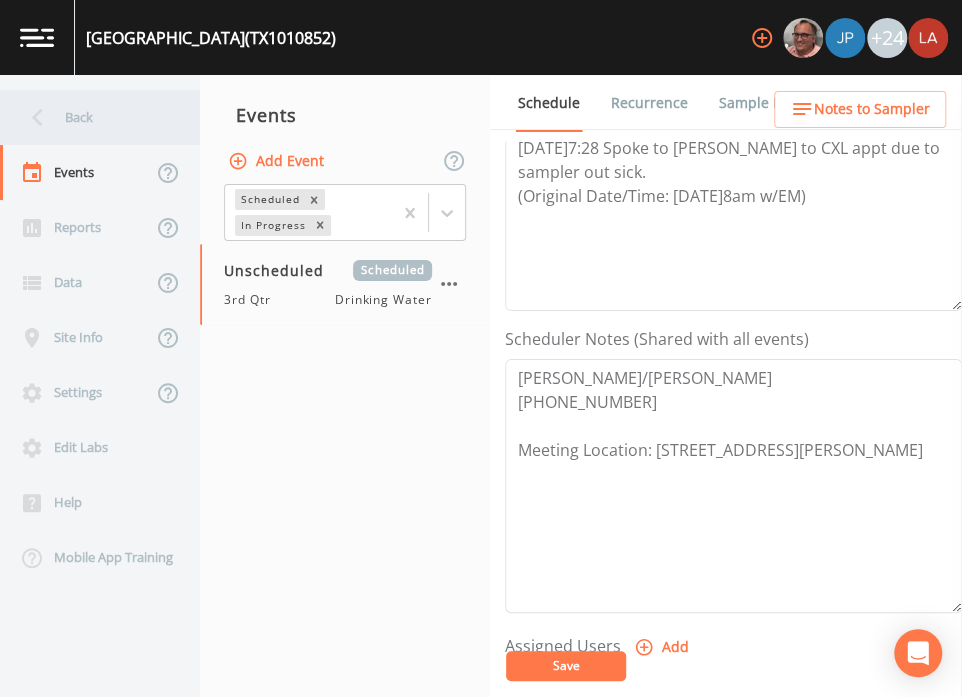 click on "Back" at bounding box center (90, 117) 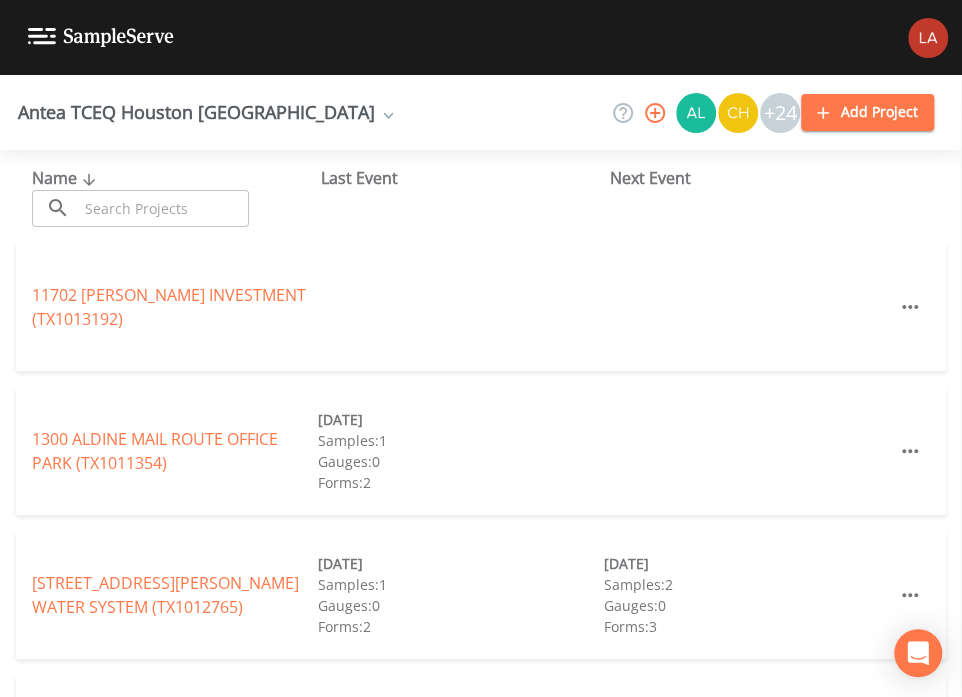 click at bounding box center [163, 208] 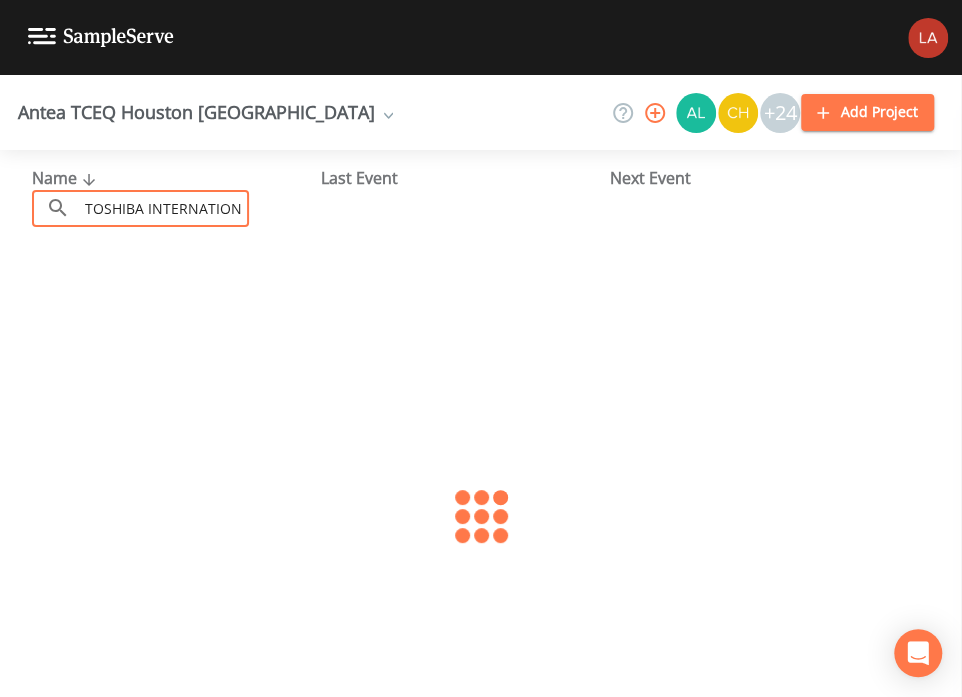 scroll, scrollTop: 0, scrollLeft: 6, axis: horizontal 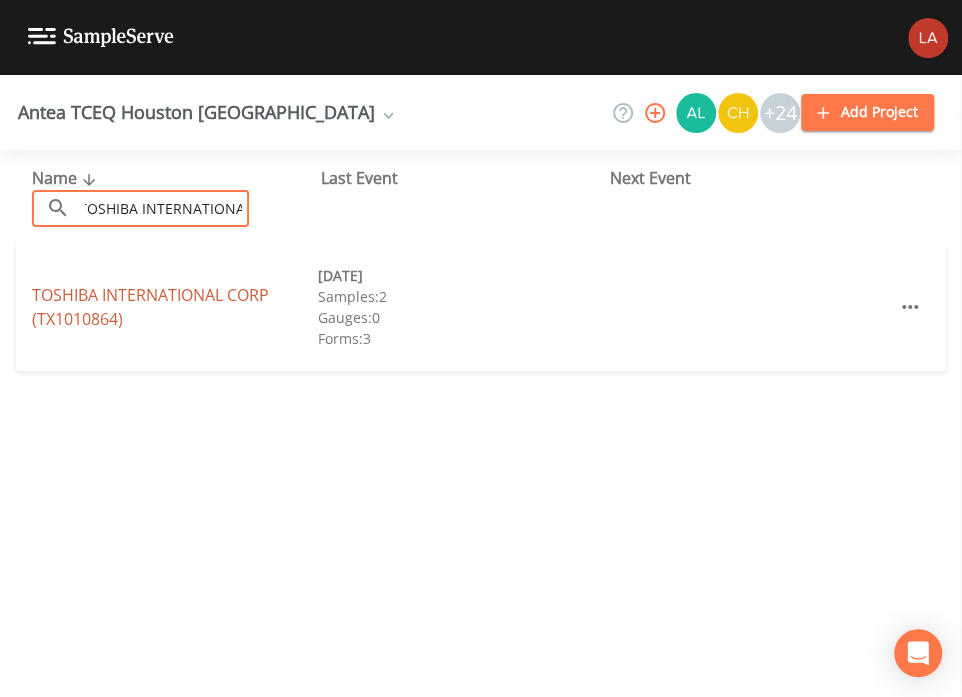 type on "TOSHIBA INTERNATIONAL" 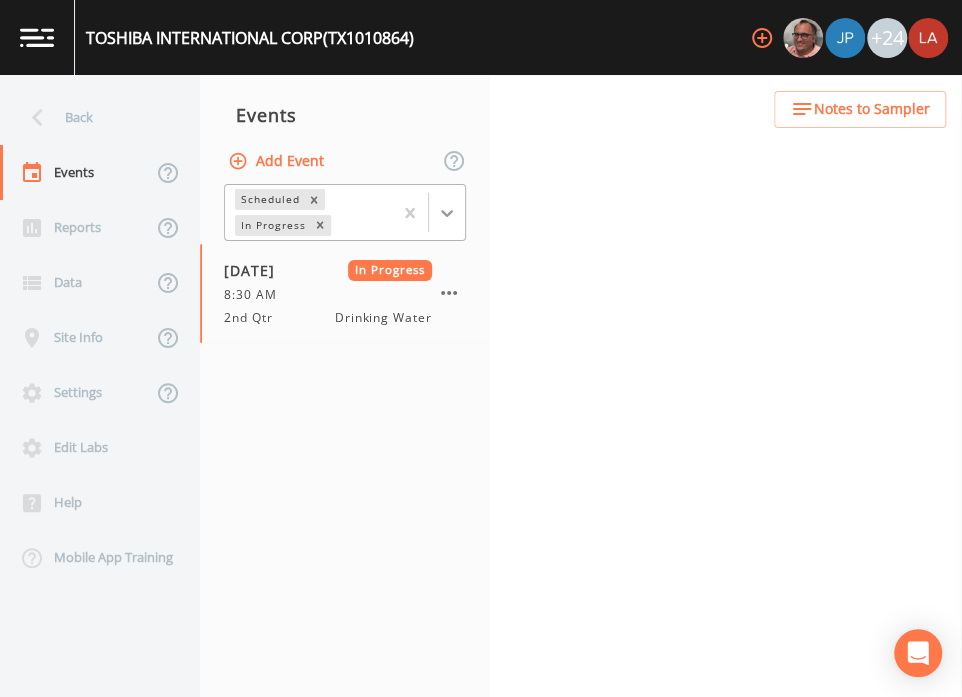 click at bounding box center (447, 213) 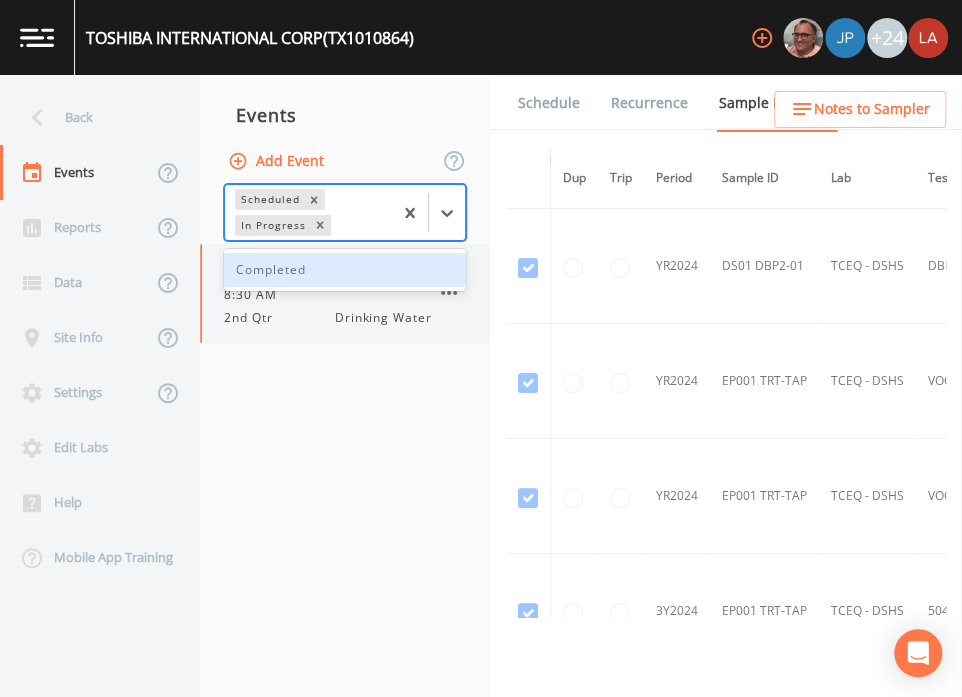 click on "2nd Qtr" at bounding box center (254, 318) 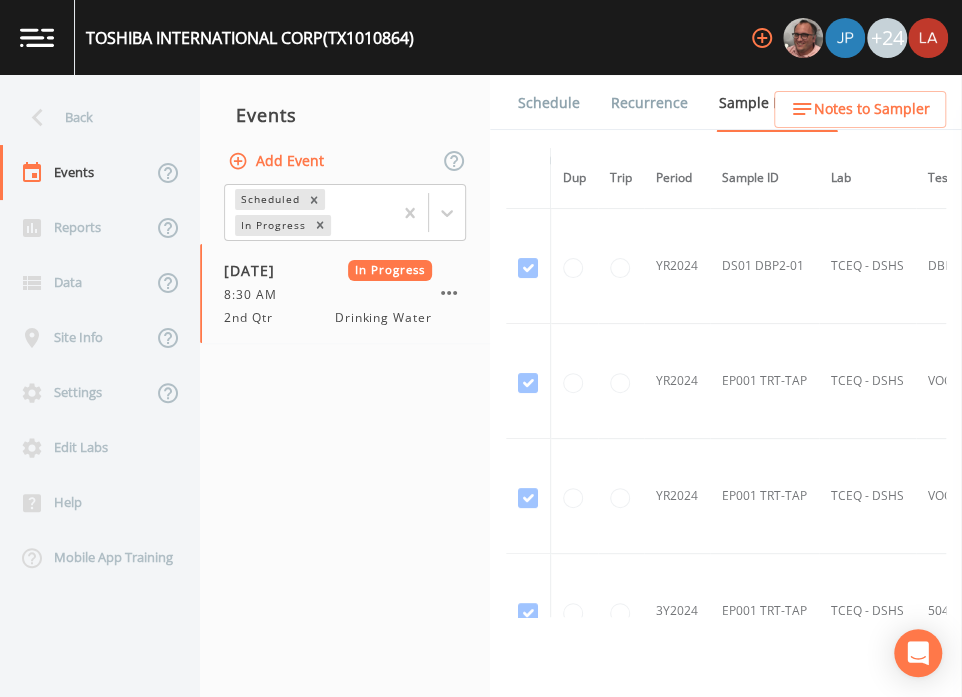 click on "Schedule" at bounding box center [549, 103] 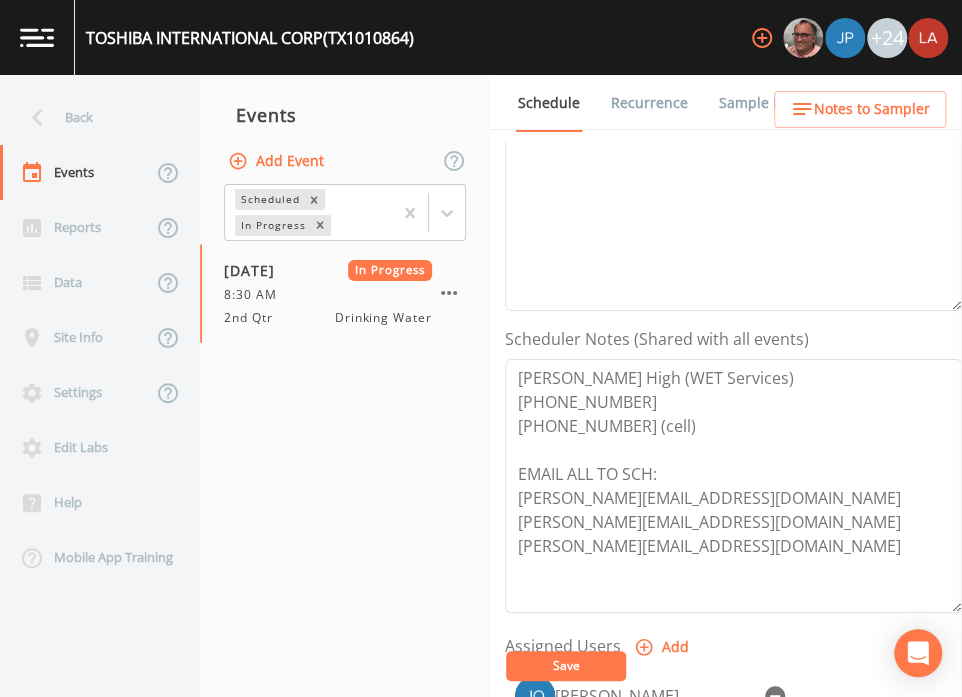 scroll, scrollTop: 499, scrollLeft: 0, axis: vertical 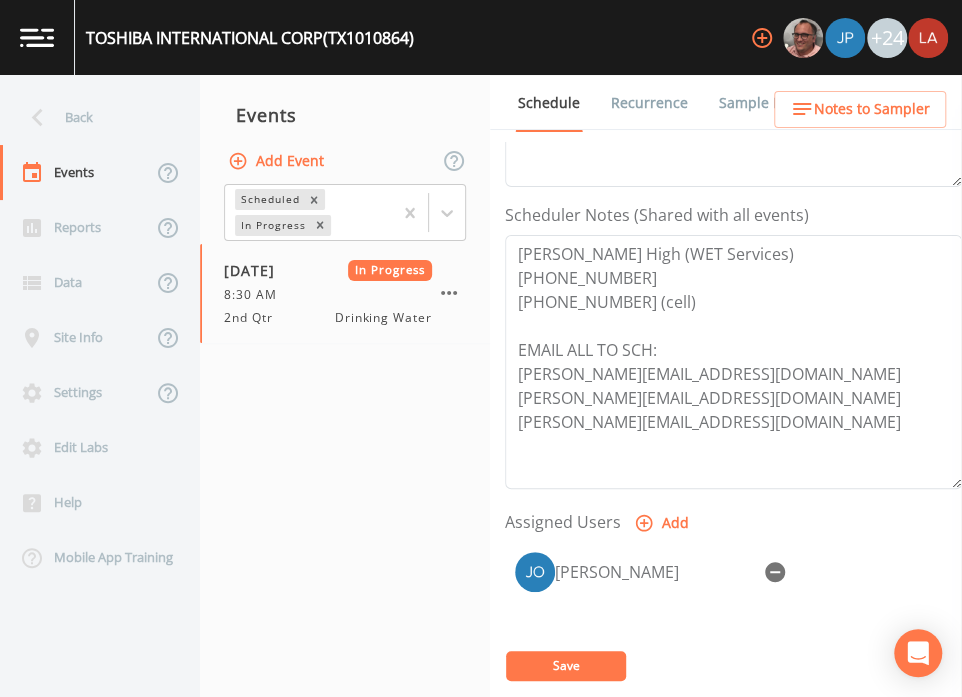 click on "Back Events Reports Data Site Info Settings Edit Labs Help Mobile App Training" at bounding box center (100, 386) 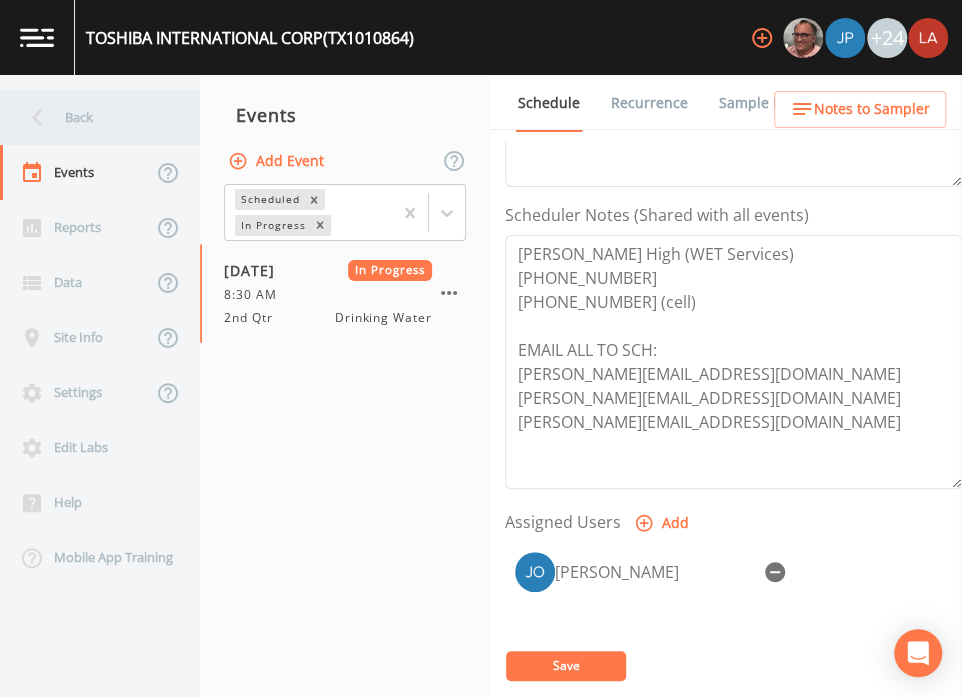 click on "Back" at bounding box center [90, 117] 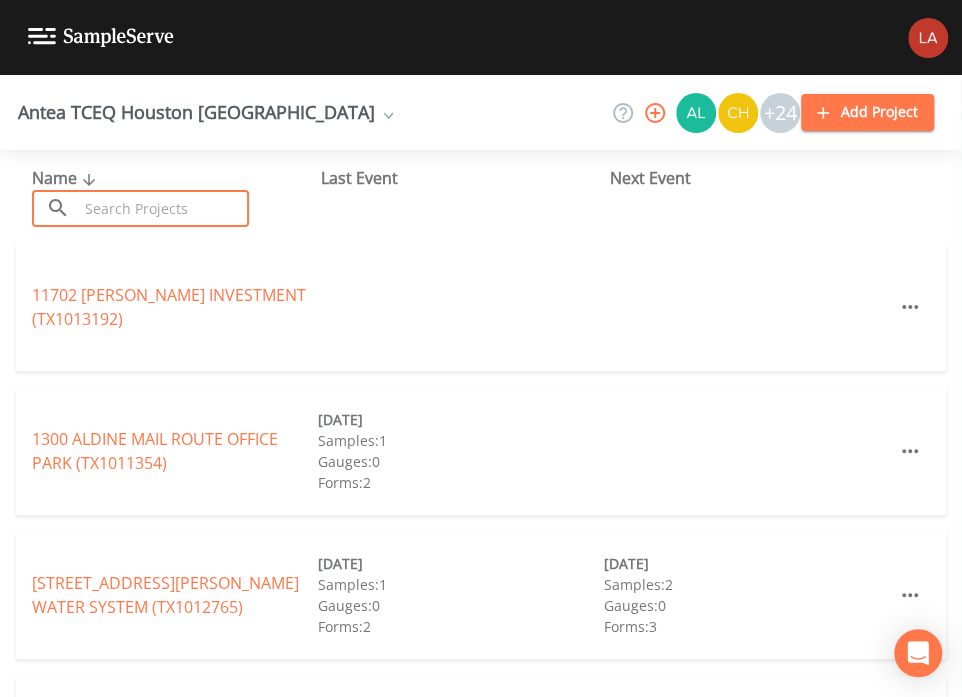 click at bounding box center [163, 208] 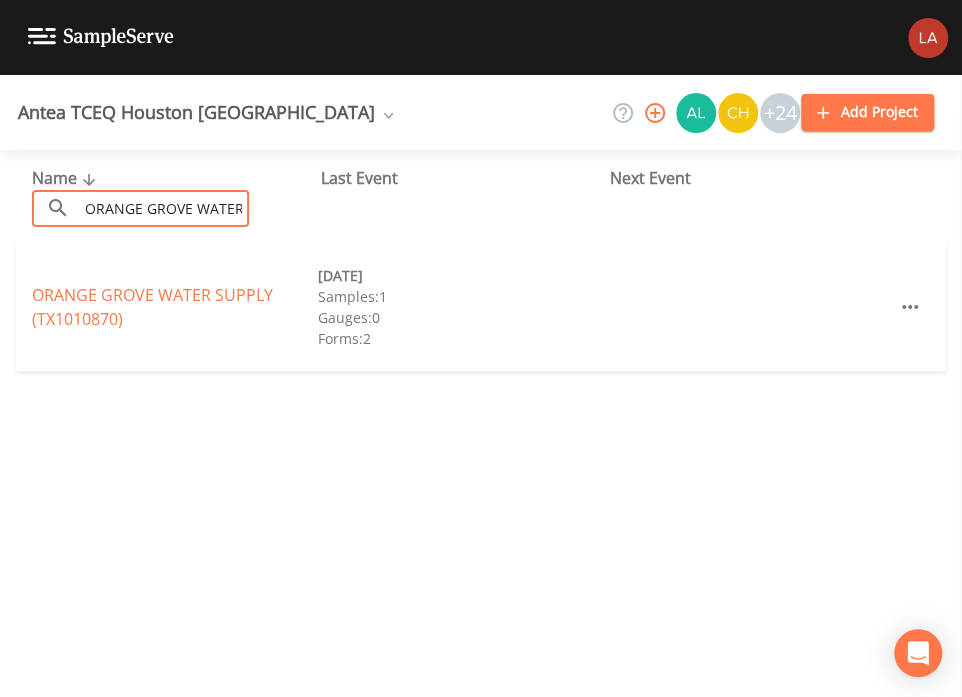 type on "ORANGE GROVE WATER" 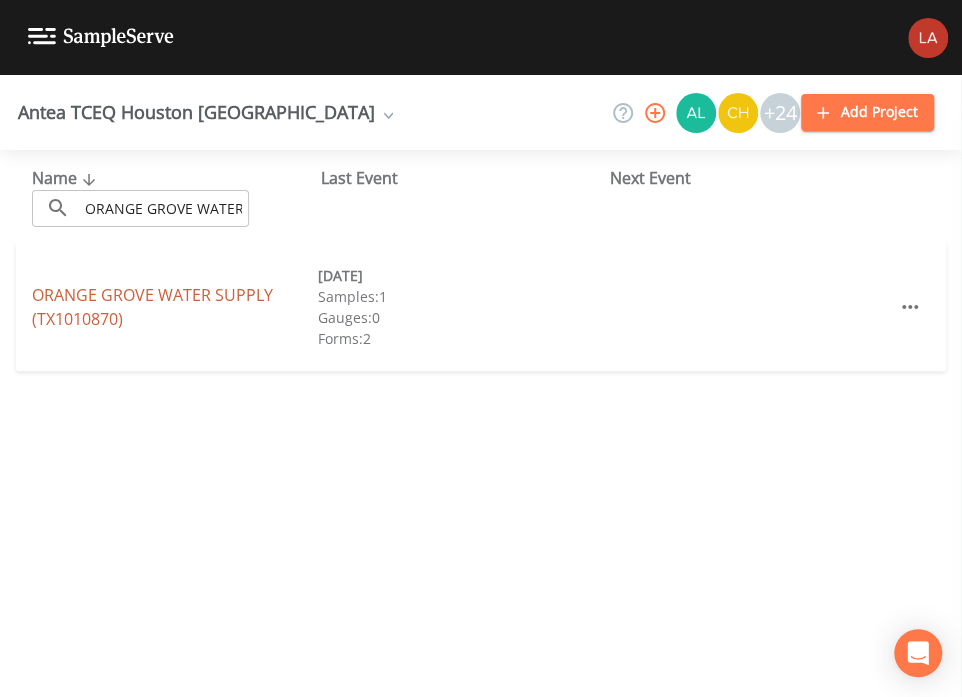 click on "ORANGE GROVE WATER SUPPLY   (TX1010870)" at bounding box center (152, 307) 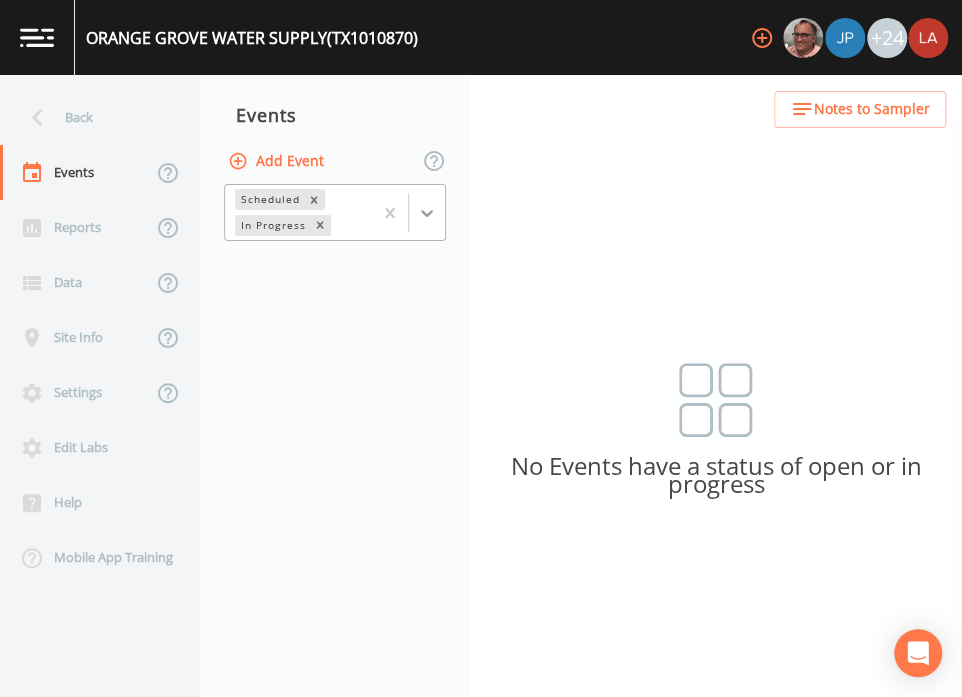 click 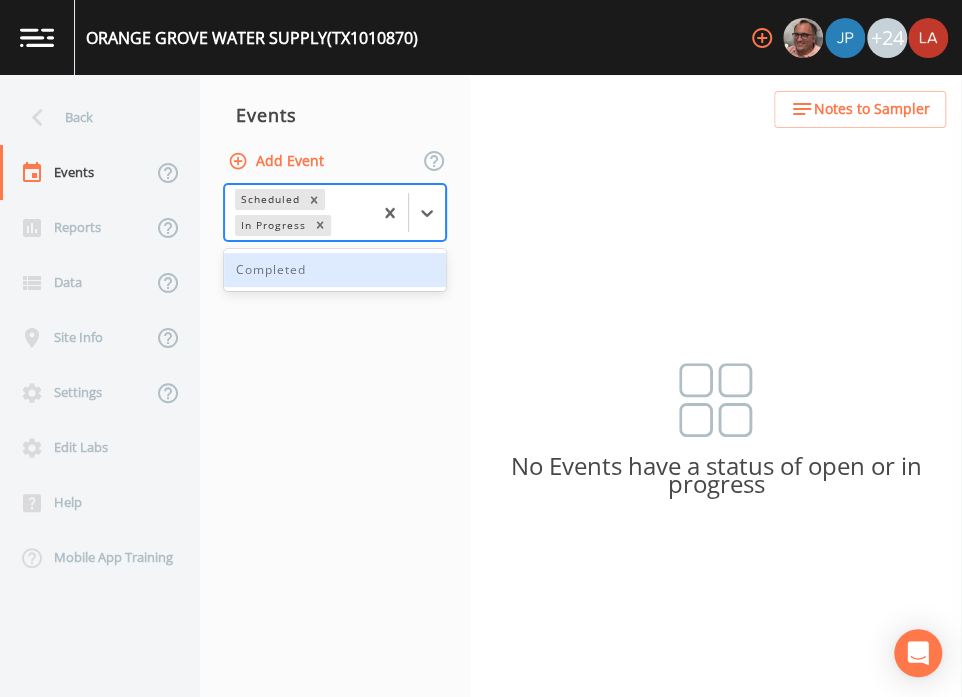click on "Completed" at bounding box center [335, 270] 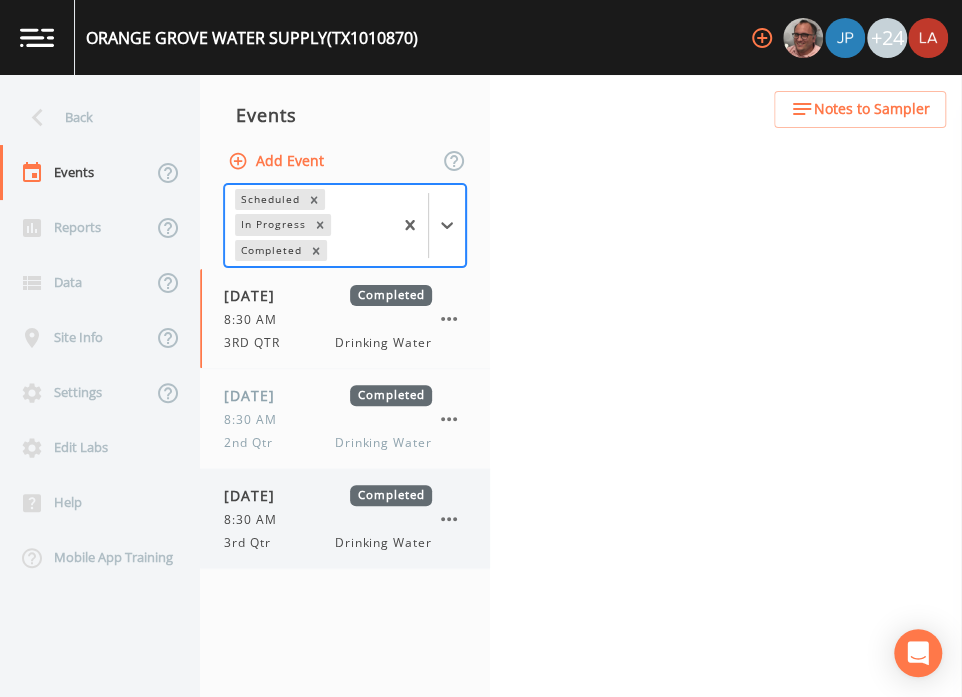 click on "[DATE]" at bounding box center [256, 495] 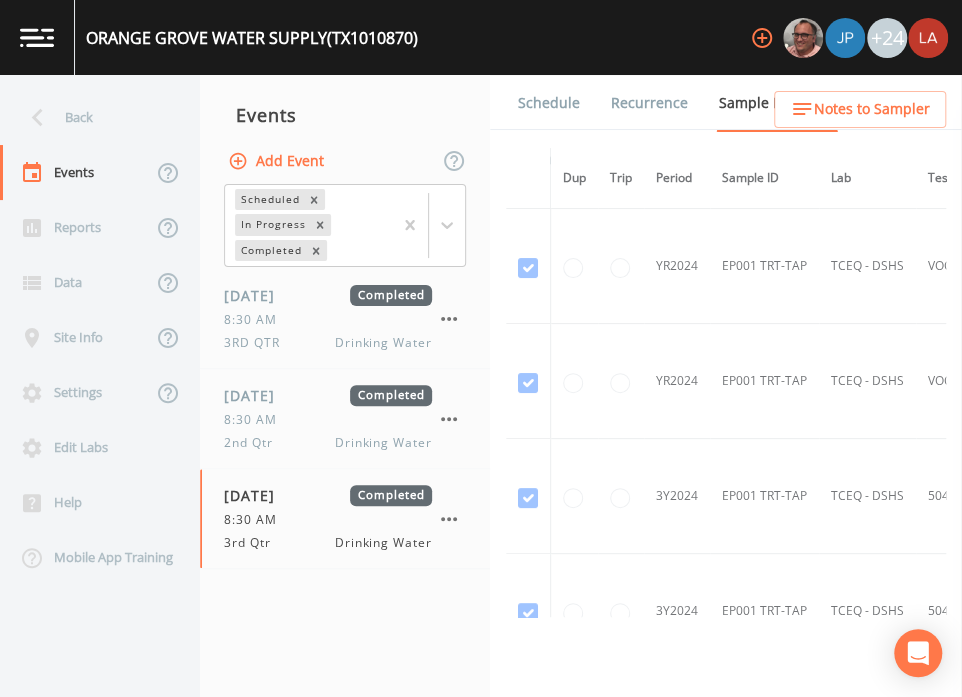 click on "Schedule" at bounding box center (549, 103) 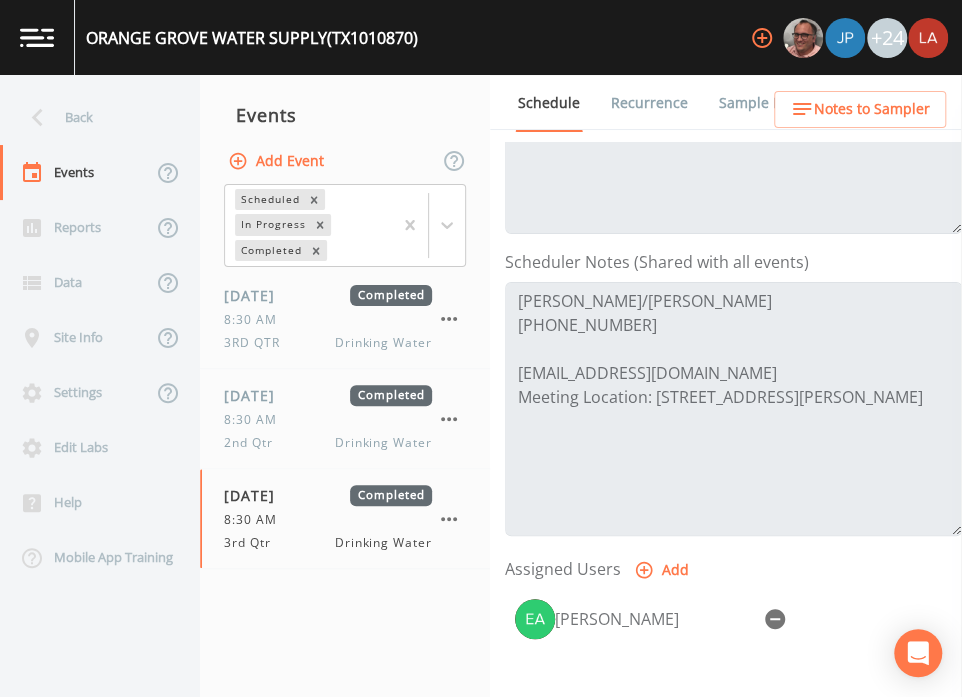 scroll, scrollTop: 499, scrollLeft: 0, axis: vertical 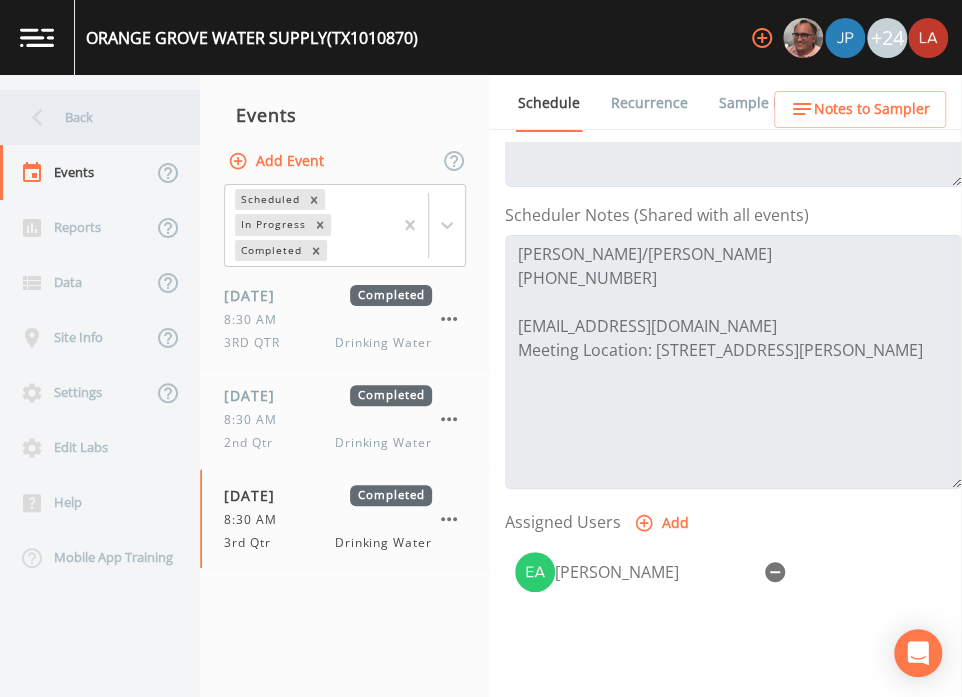 click on "Back" at bounding box center (90, 117) 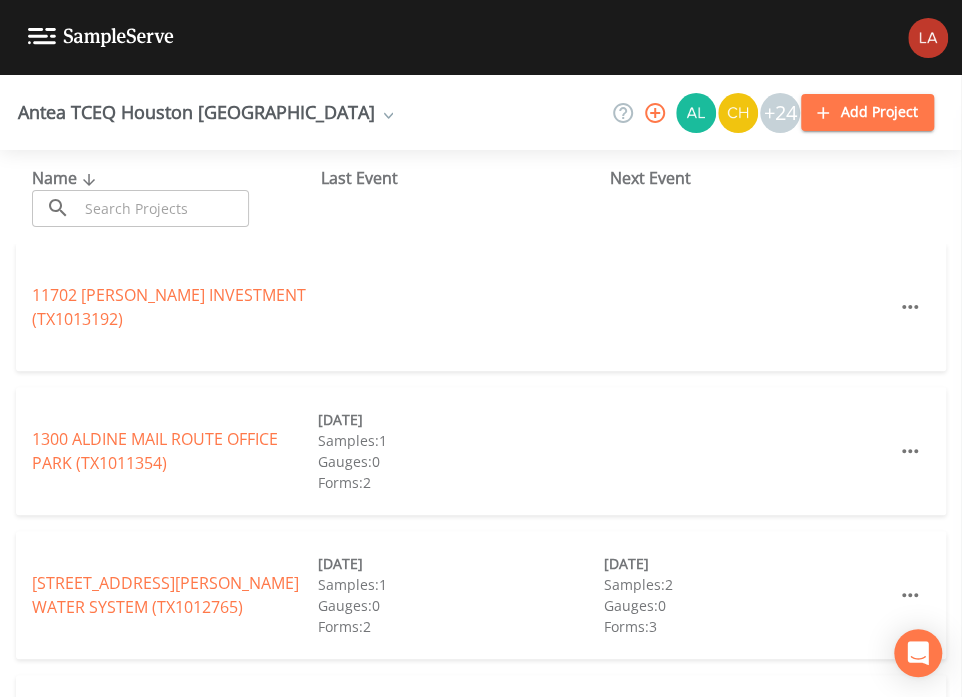 click at bounding box center (163, 208) 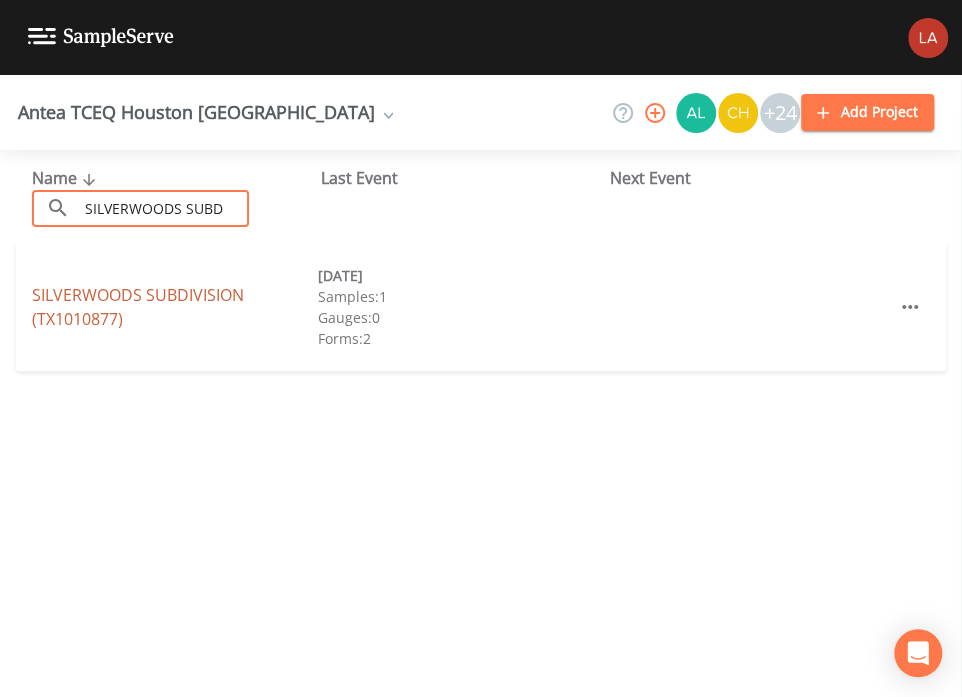 type on "SILVERWOODS SUBD" 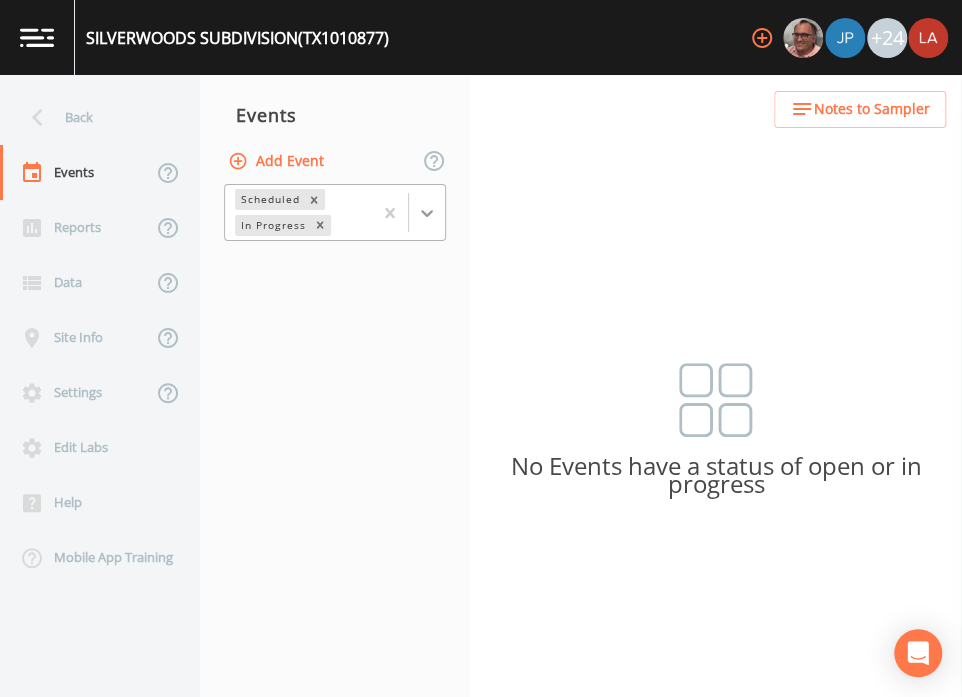 click 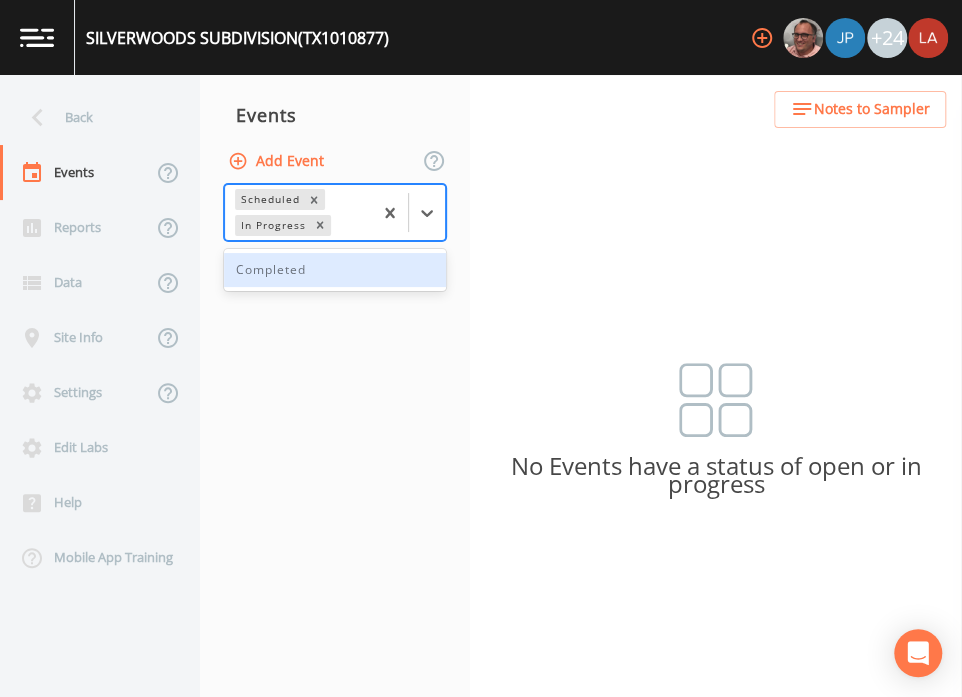click on "Completed" at bounding box center [335, 270] 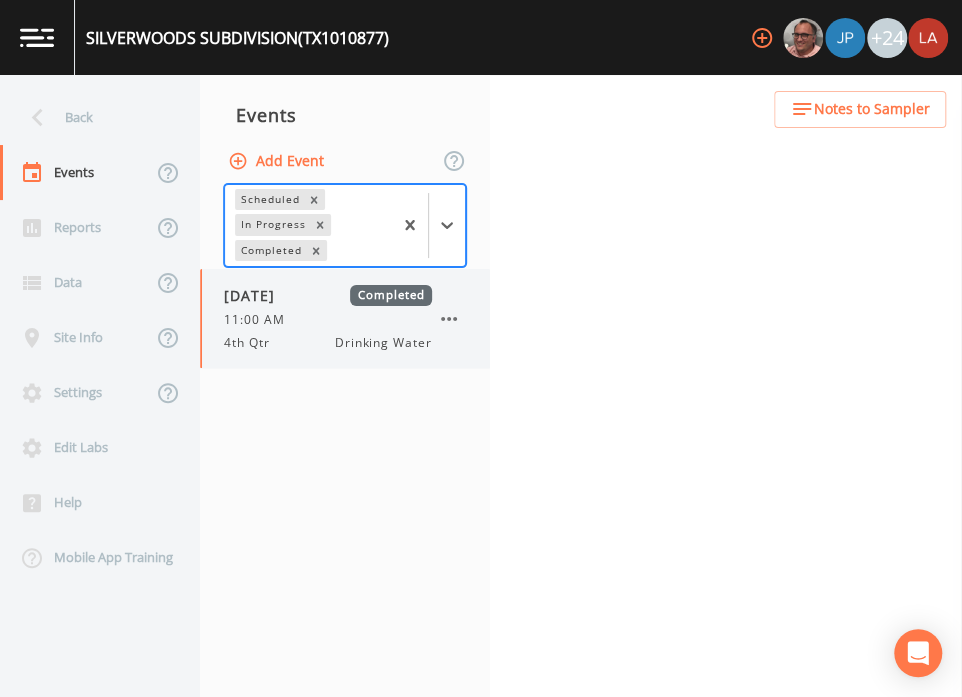 click on "[DATE] Completed 11:00 AM 4th Qtr Drinking Water" at bounding box center [328, 318] 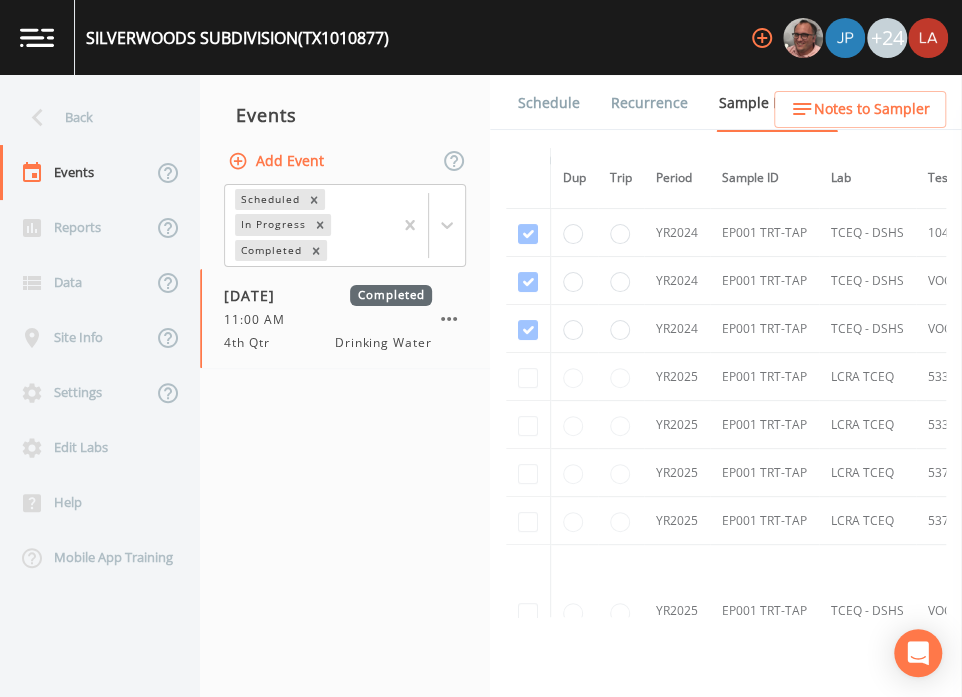 click on "Schedule" at bounding box center (549, 103) 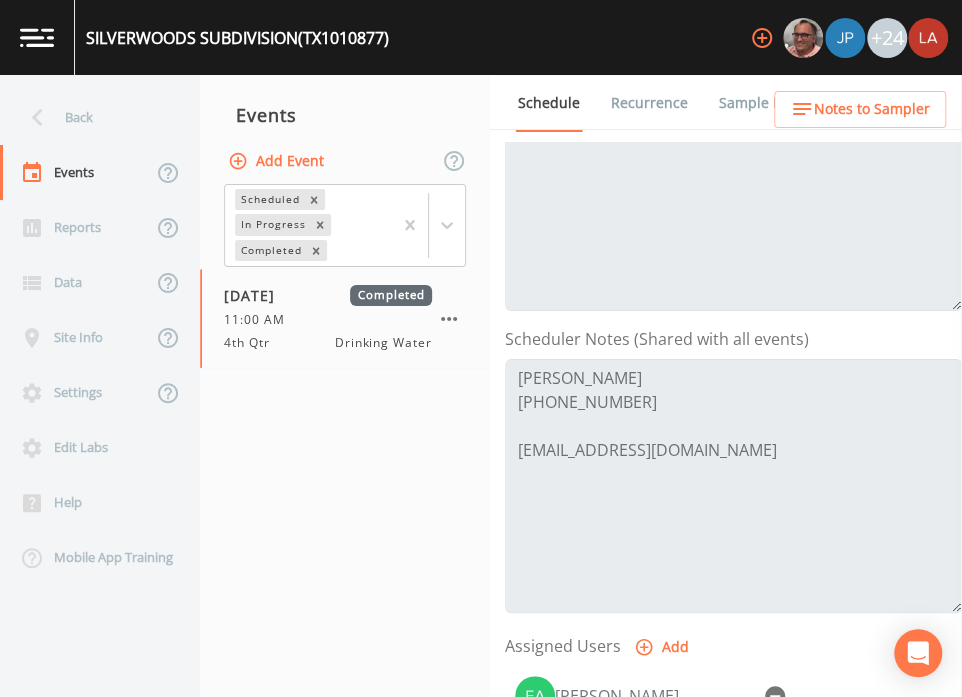 scroll, scrollTop: 499, scrollLeft: 0, axis: vertical 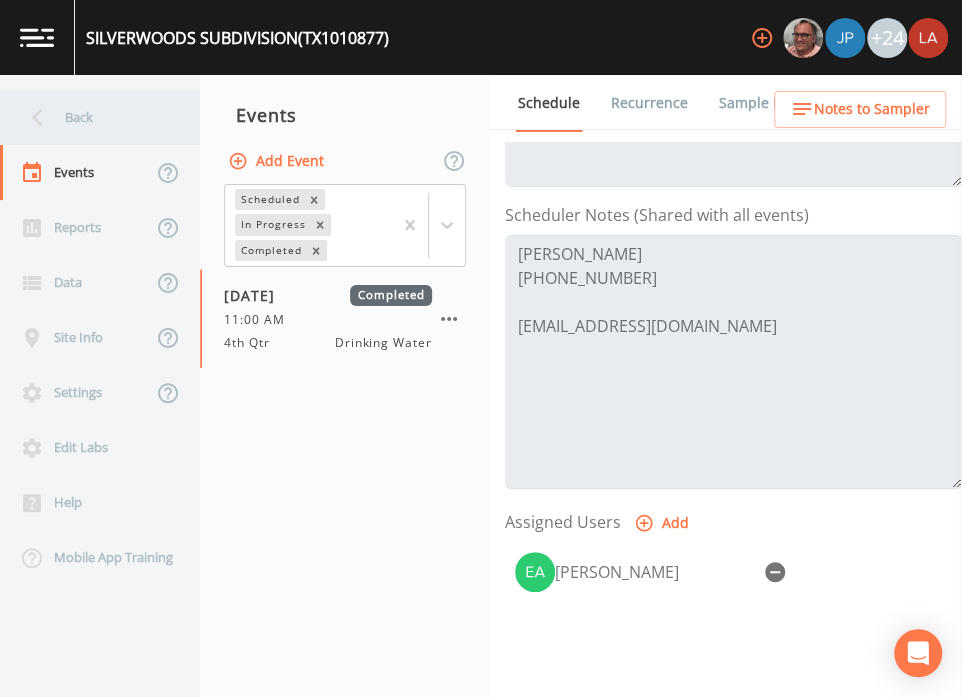 click on "Back" at bounding box center [90, 117] 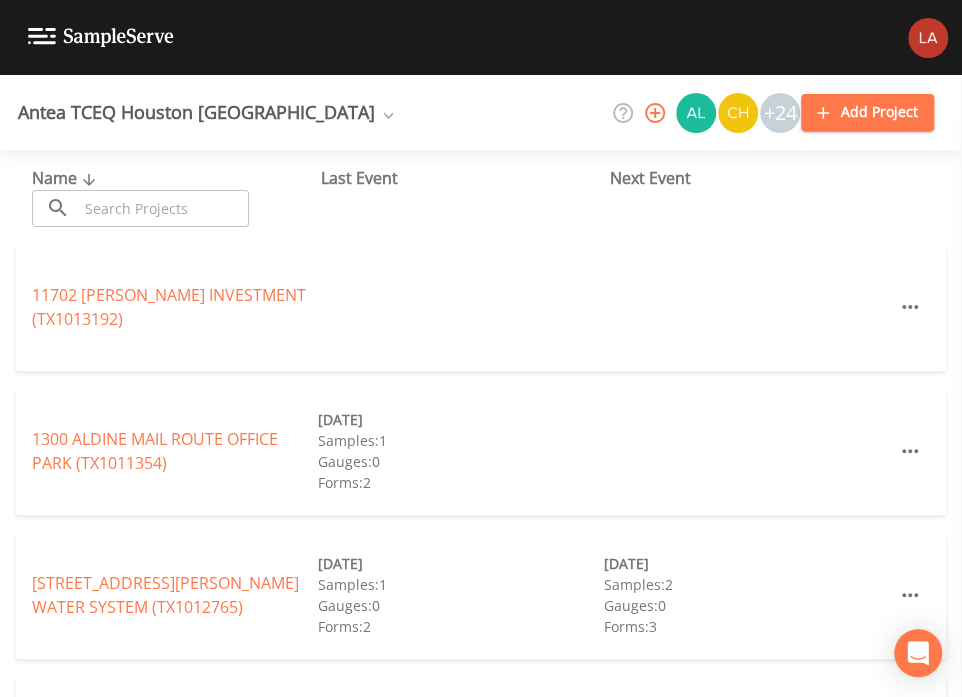 click at bounding box center [163, 208] 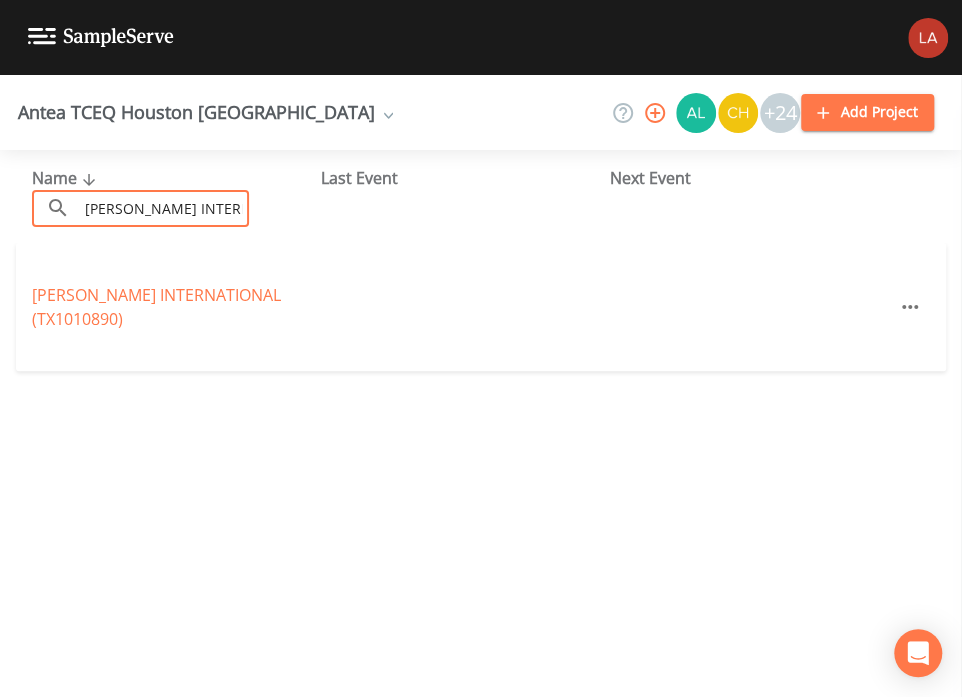 drag, startPoint x: 233, startPoint y: 208, endPoint x: -419, endPoint y: 99, distance: 661.0484 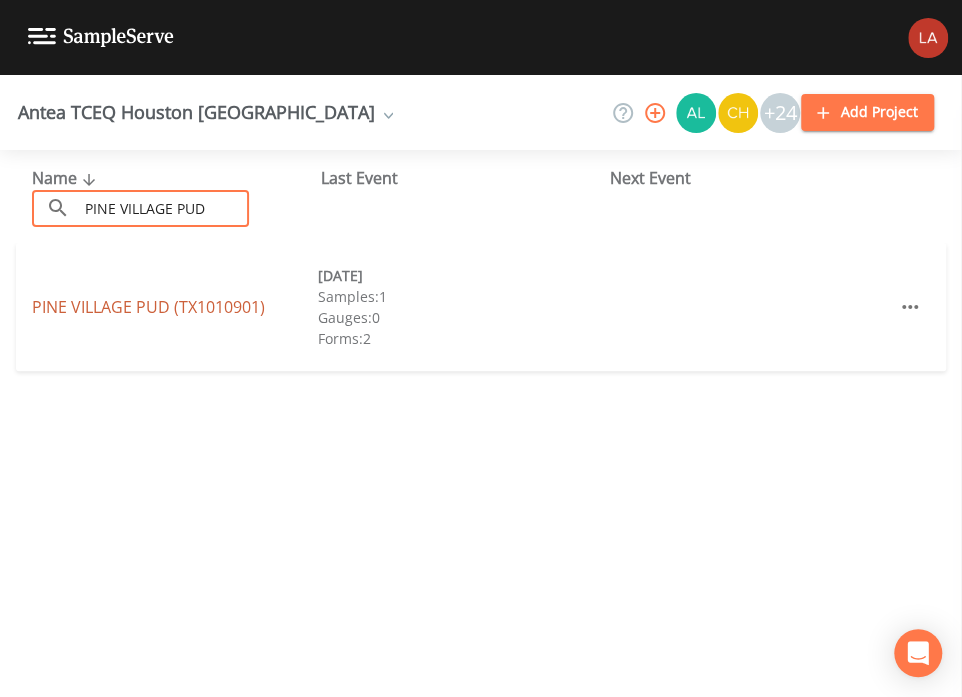 type on "PINE VILLAGE PUD" 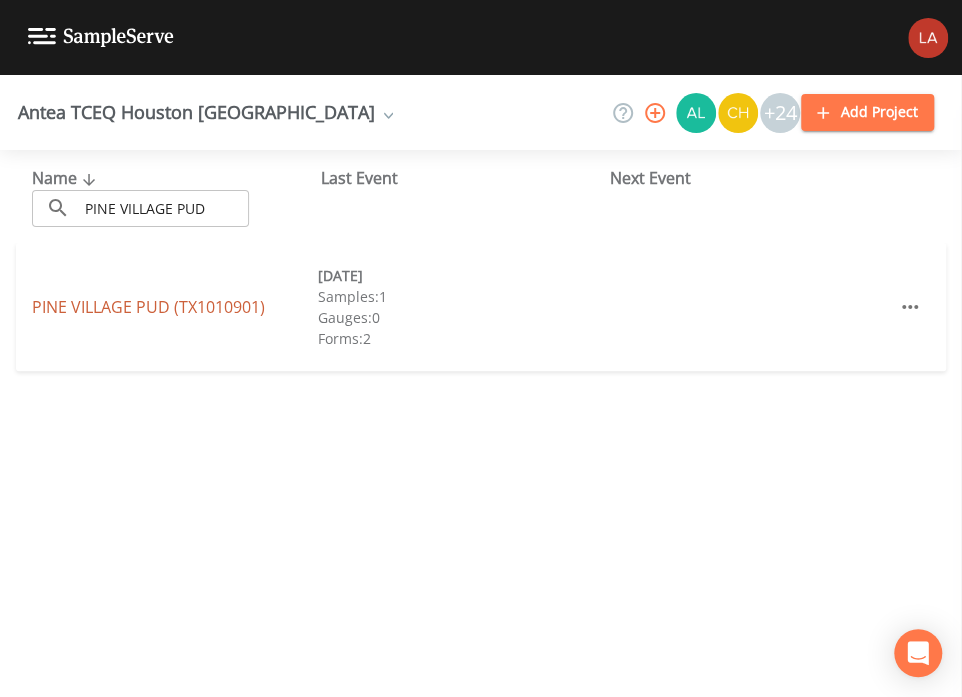 click on "[GEOGRAPHIC_DATA]   (TX1010901)" at bounding box center (148, 307) 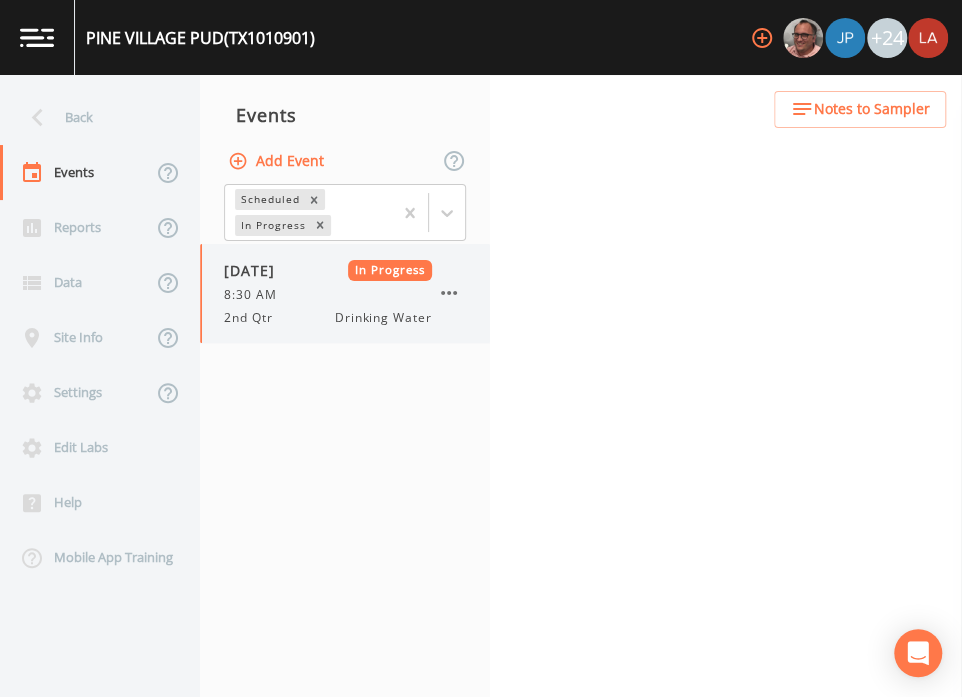 drag, startPoint x: 222, startPoint y: 295, endPoint x: 247, endPoint y: 272, distance: 33.970577 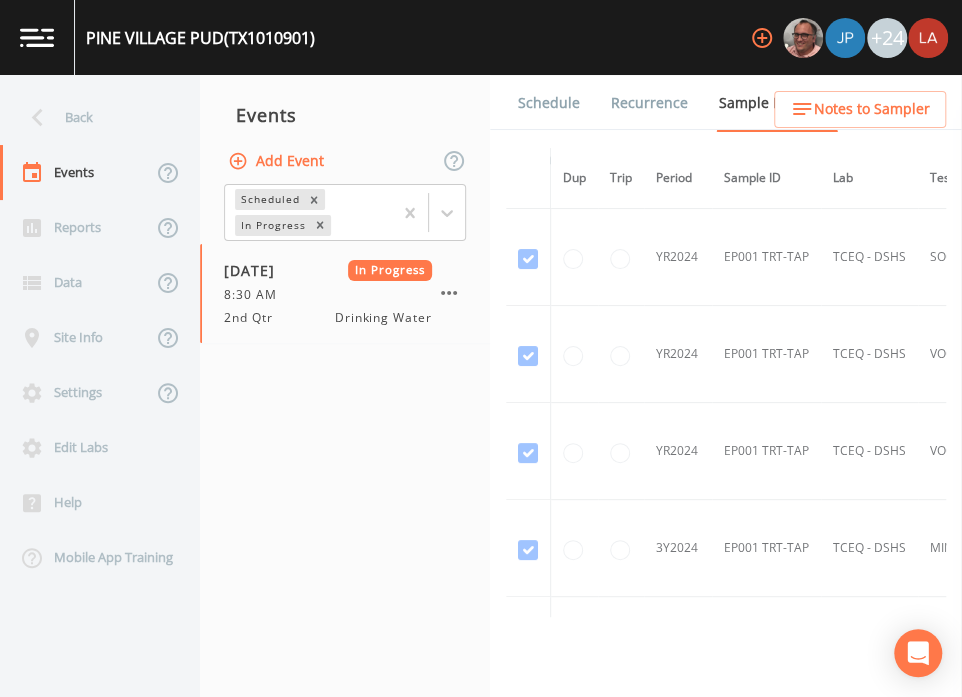 click on "Schedule" at bounding box center [549, 103] 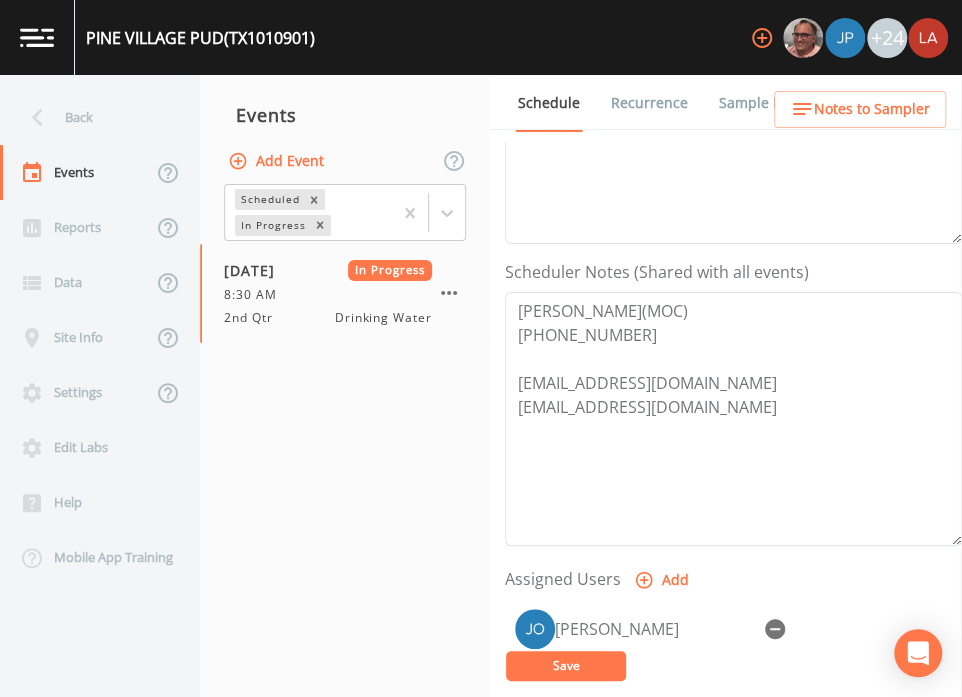 scroll, scrollTop: 499, scrollLeft: 0, axis: vertical 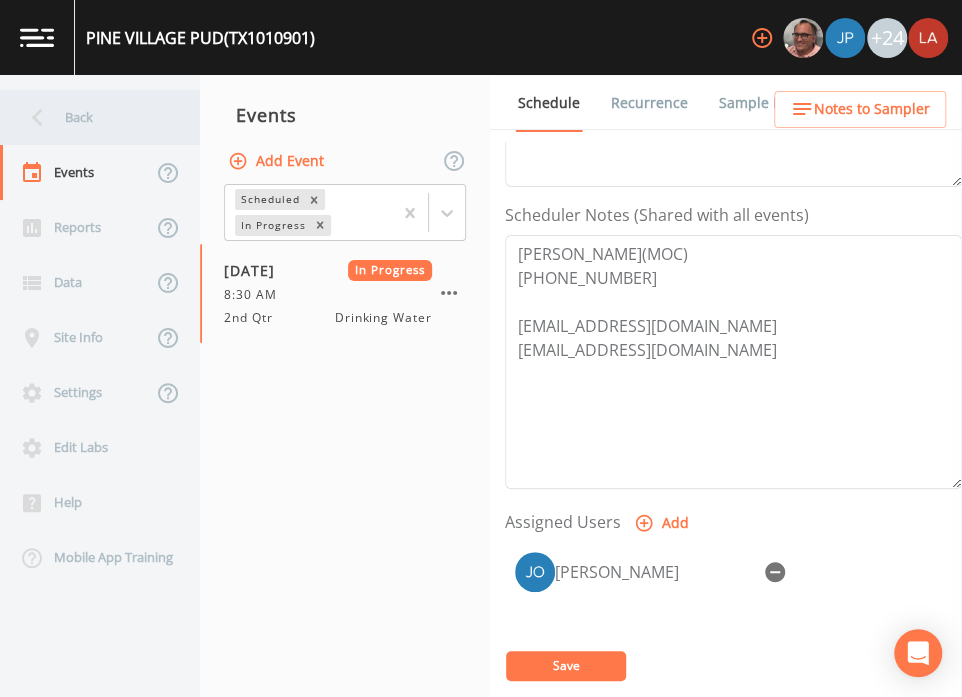 click on "Back" at bounding box center (90, 117) 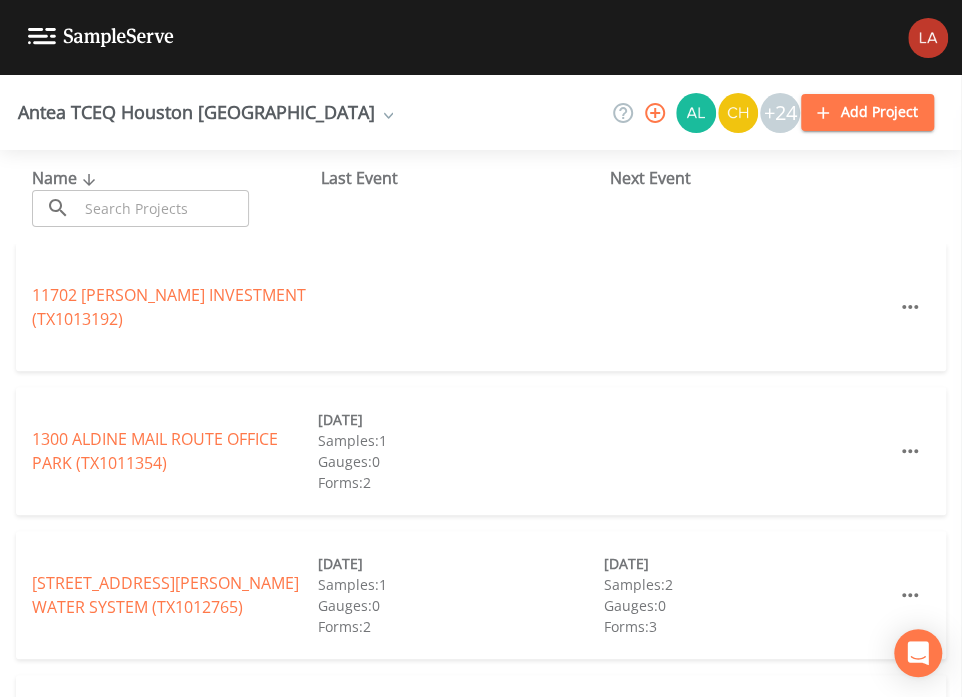 click at bounding box center (163, 208) 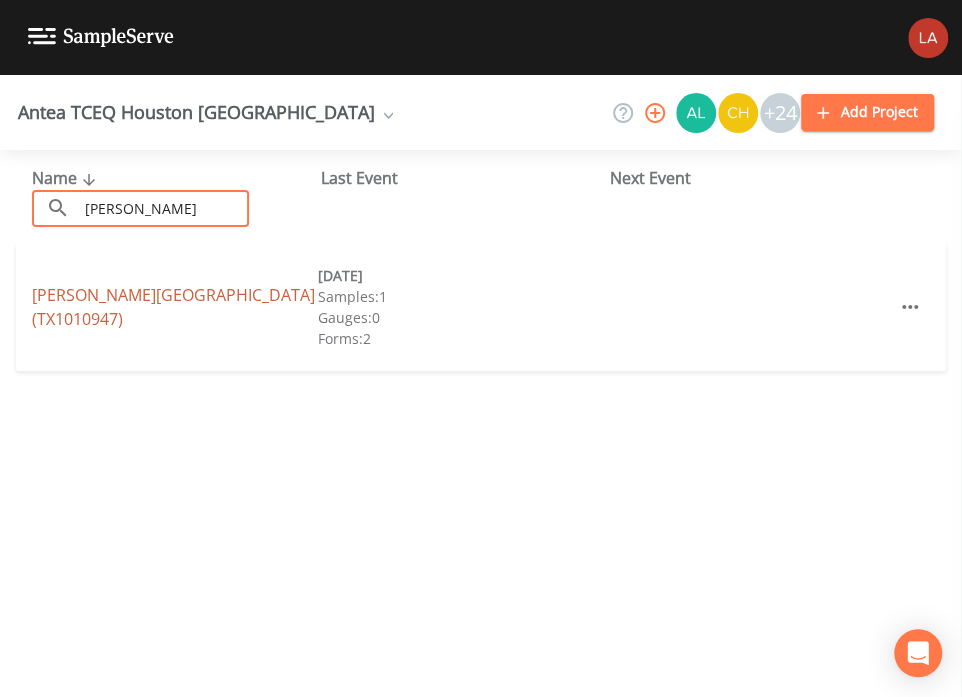 type on "[PERSON_NAME]" 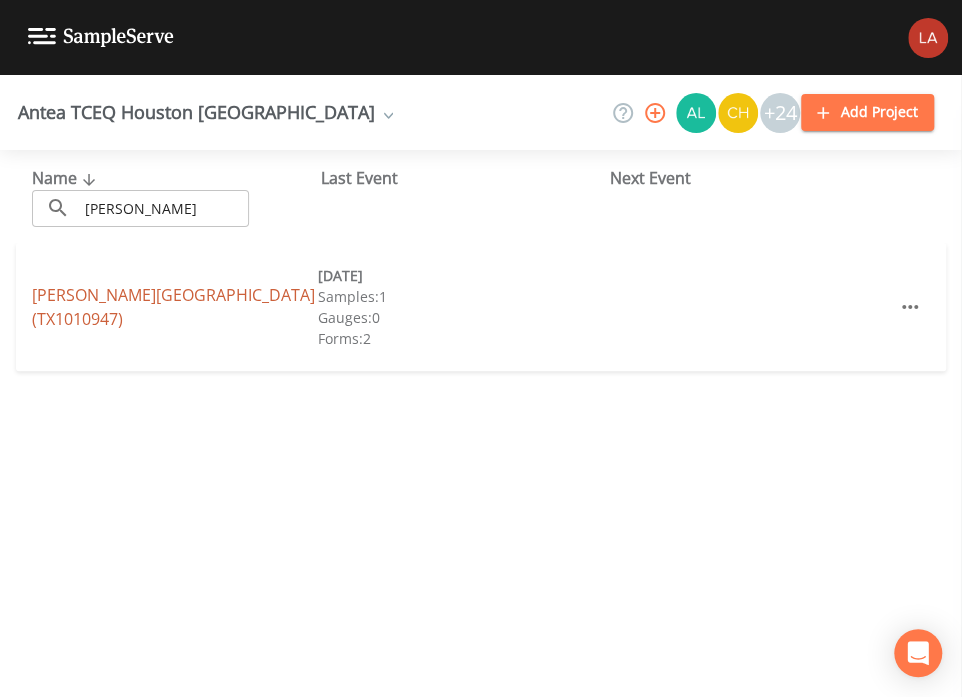 click on "[PERSON_NAME][GEOGRAPHIC_DATA]   (TX1010947)" at bounding box center [173, 307] 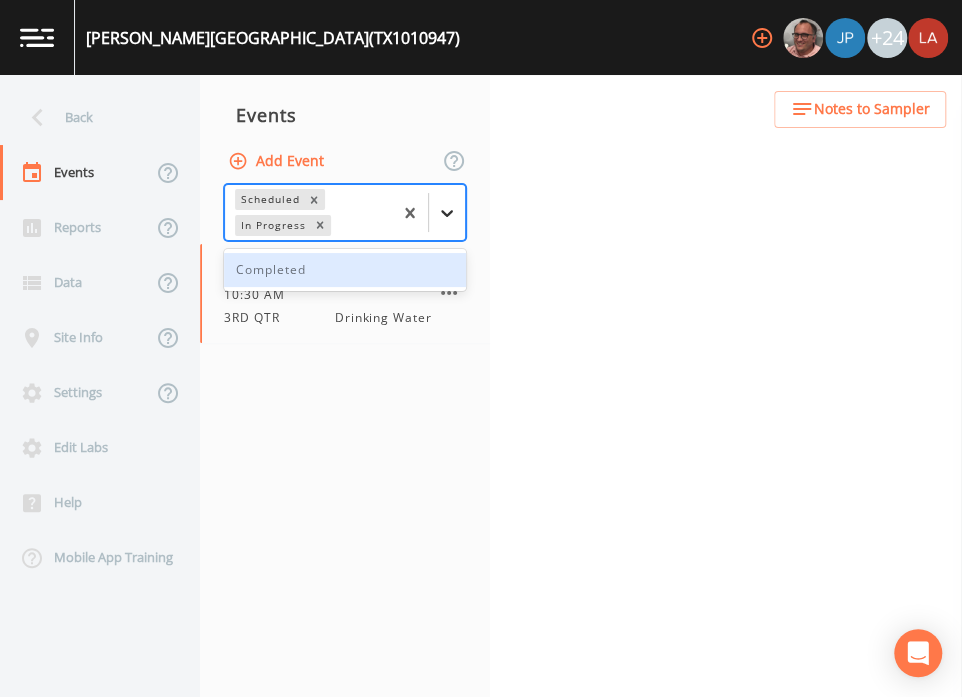 click 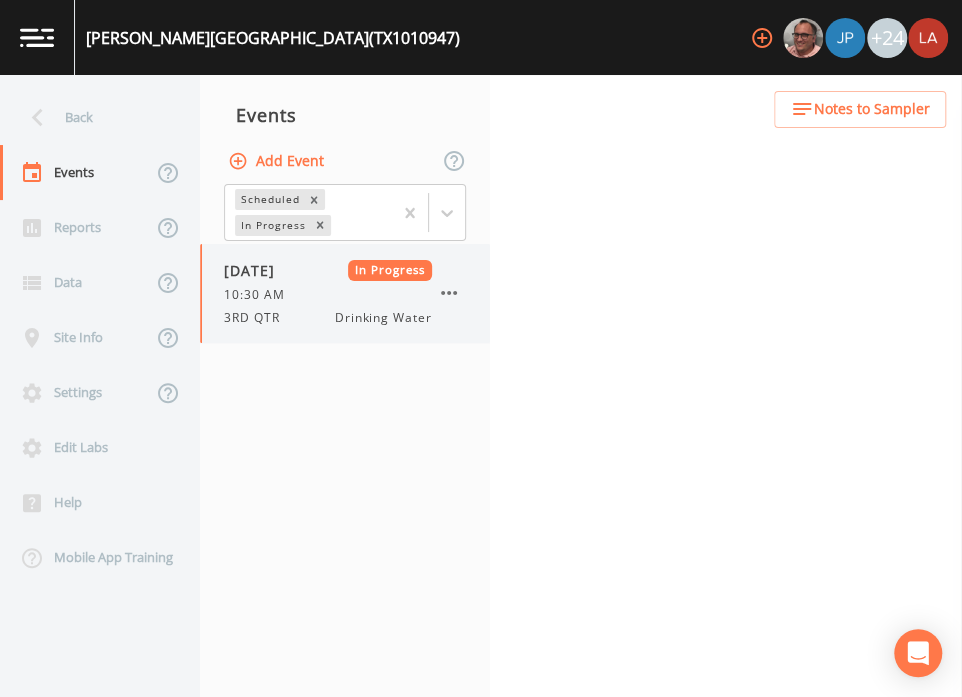 click on "3RD QTR" at bounding box center (258, 318) 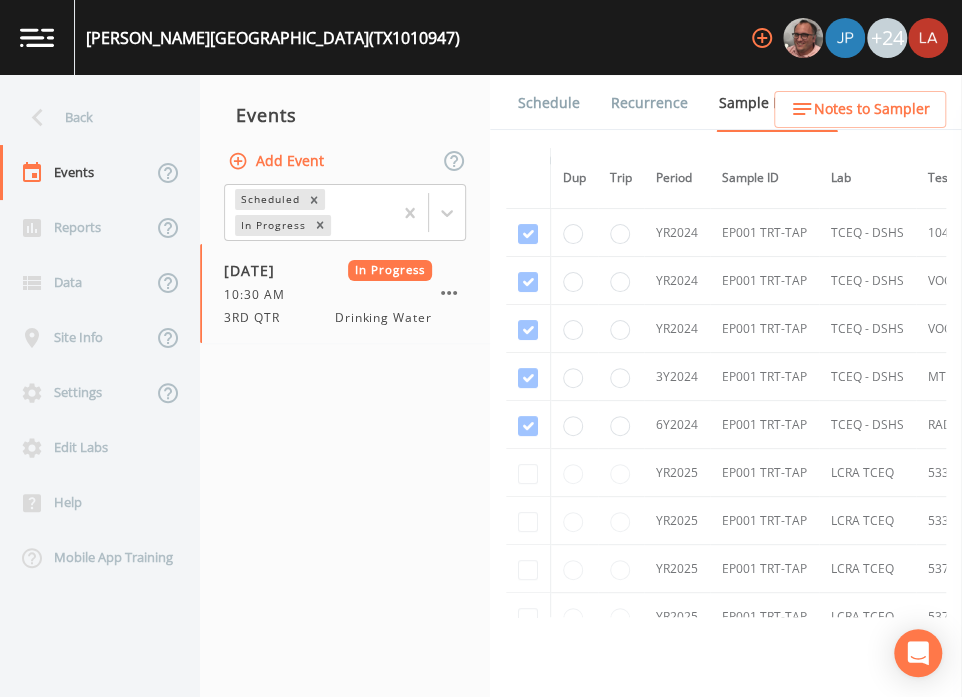 click on "Schedule" at bounding box center [549, 103] 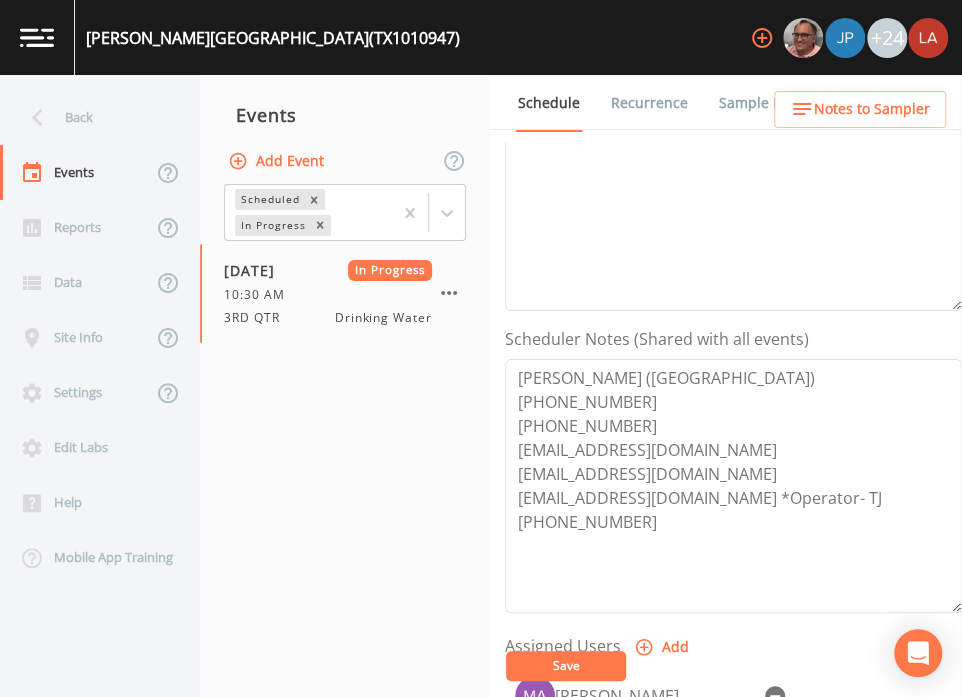 scroll, scrollTop: 499, scrollLeft: 0, axis: vertical 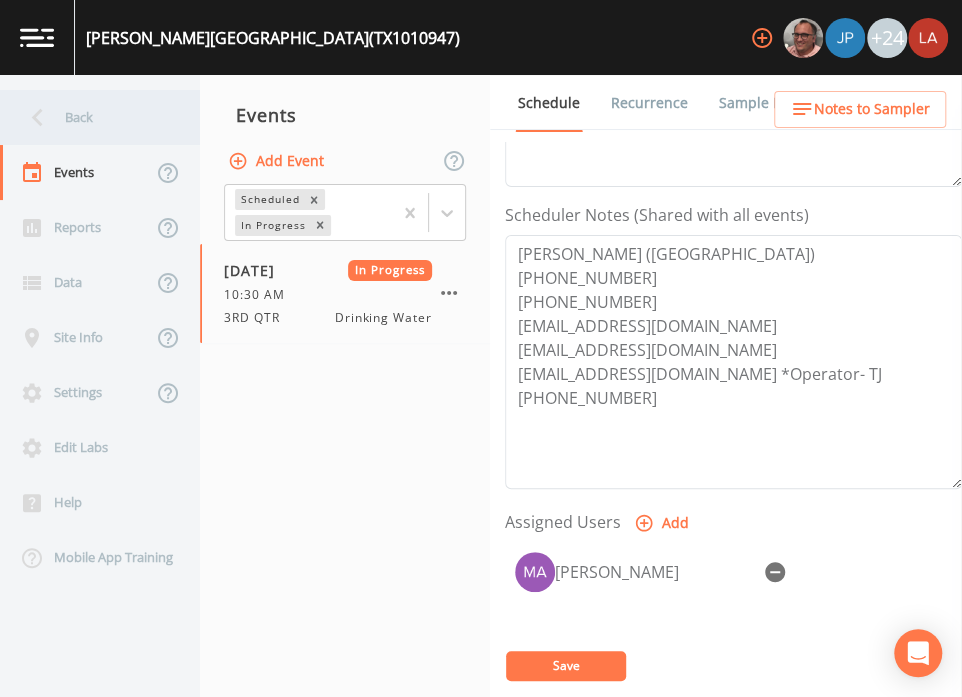 click on "Back" at bounding box center [90, 117] 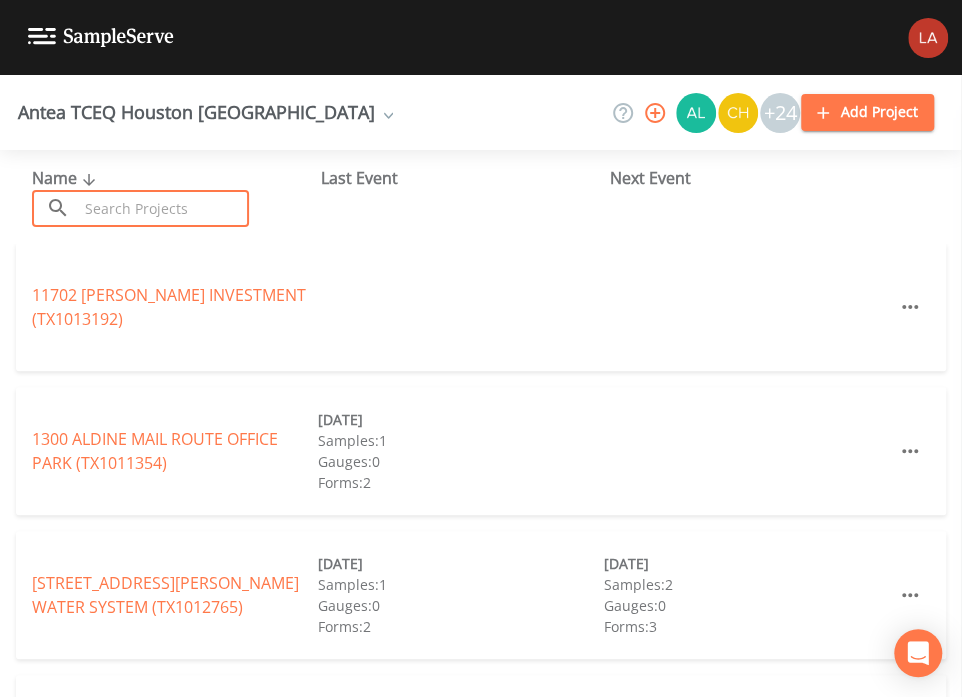click at bounding box center (163, 208) 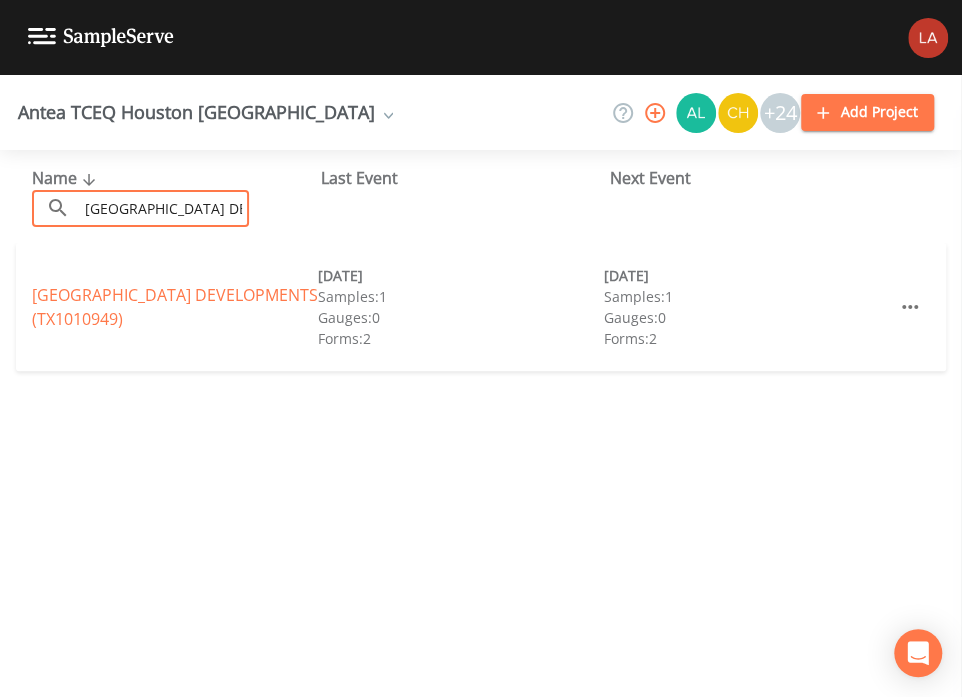type on "[GEOGRAPHIC_DATA] DE" 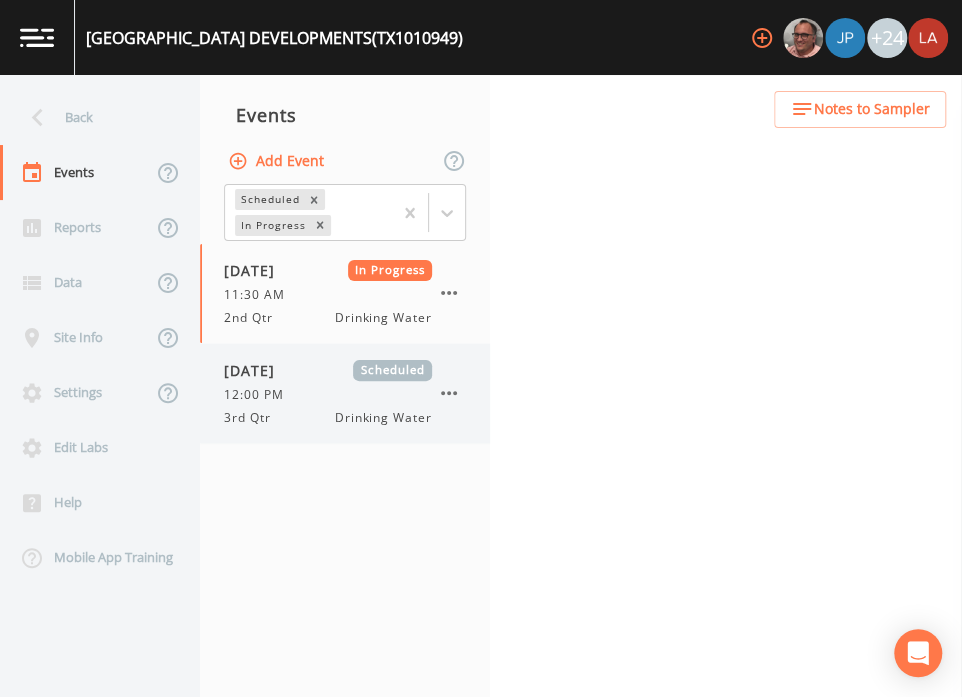 click on "[DATE]" at bounding box center [256, 370] 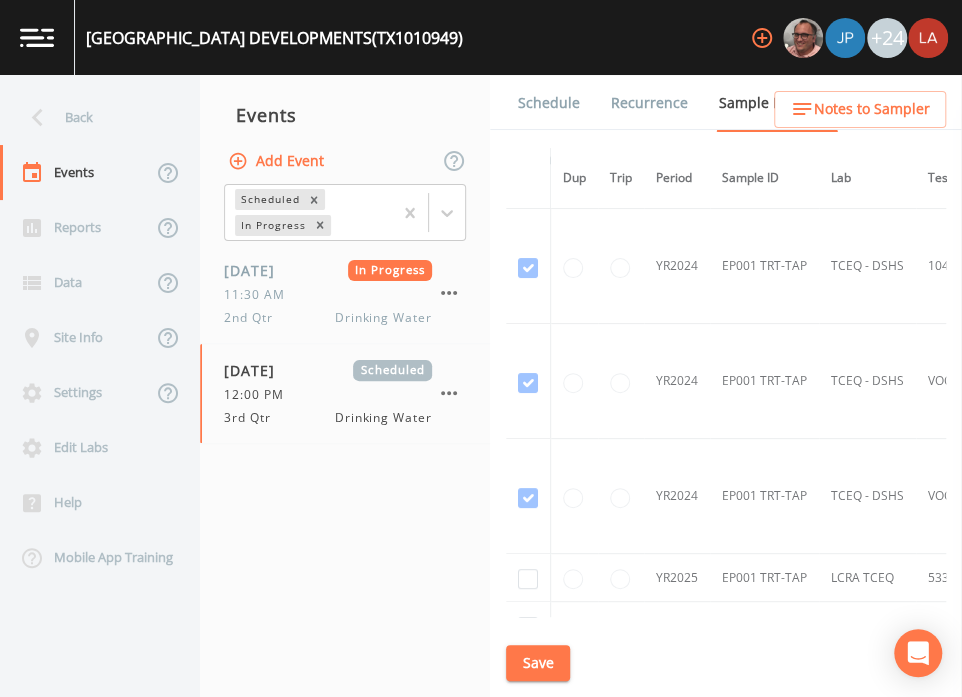 click on "Schedule" at bounding box center (549, 103) 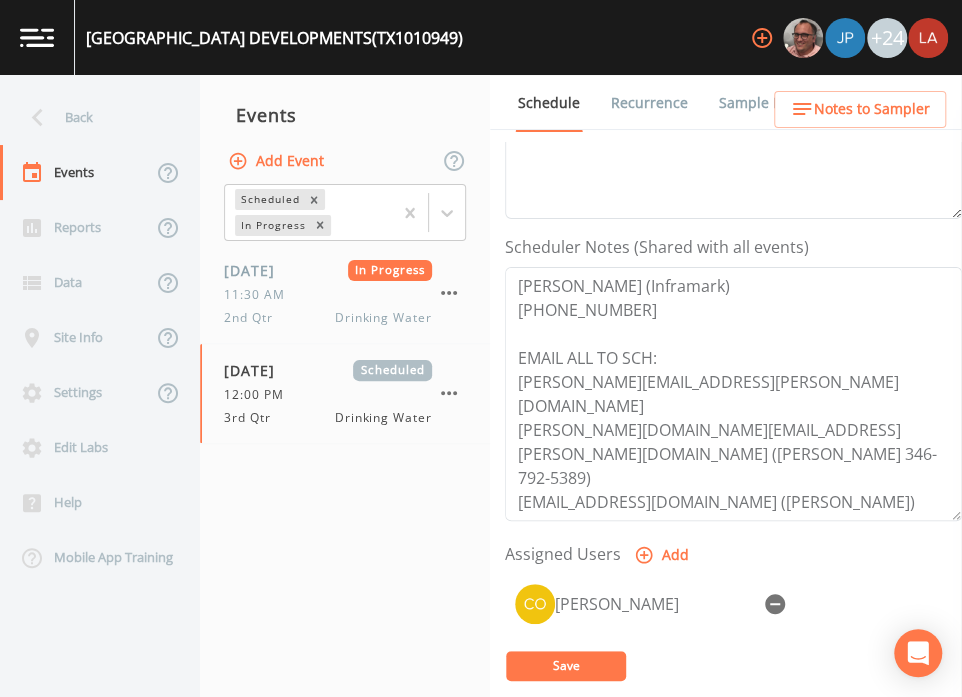 scroll, scrollTop: 499, scrollLeft: 0, axis: vertical 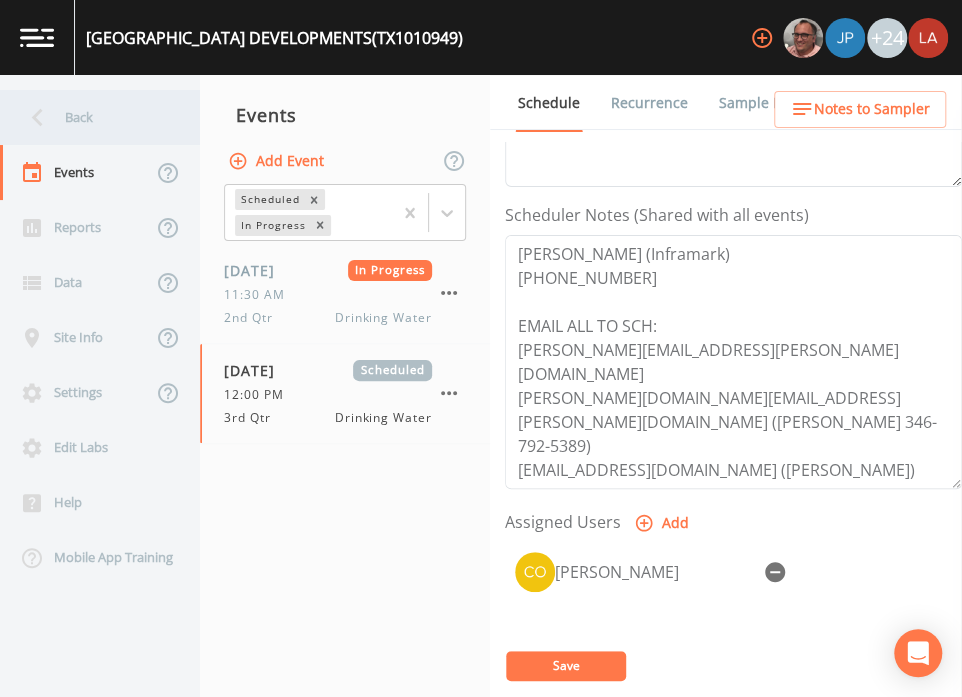 click on "Back" at bounding box center (90, 117) 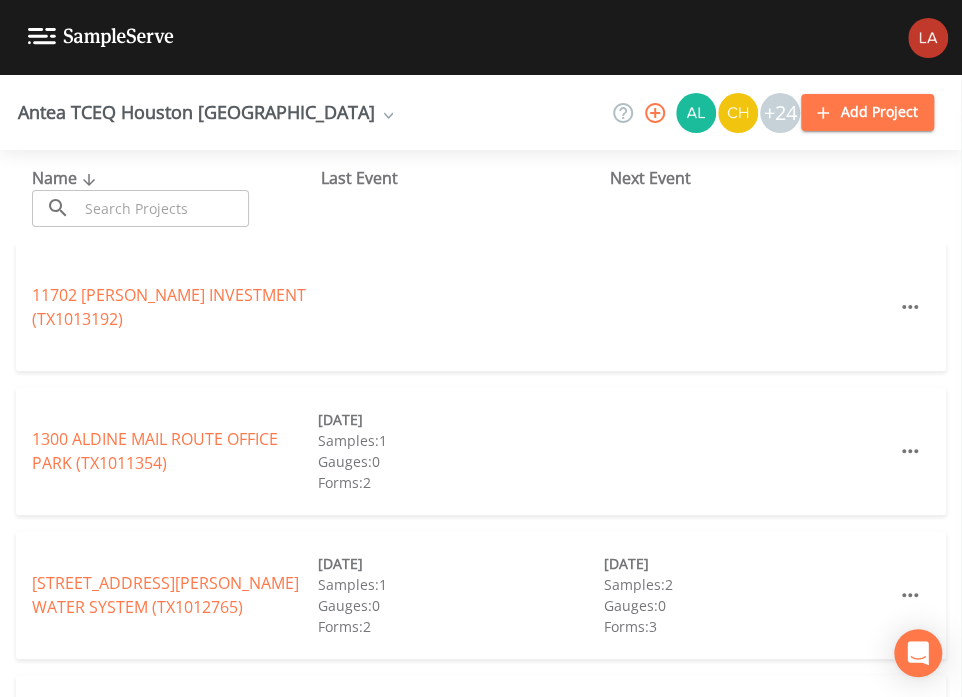 click at bounding box center (163, 208) 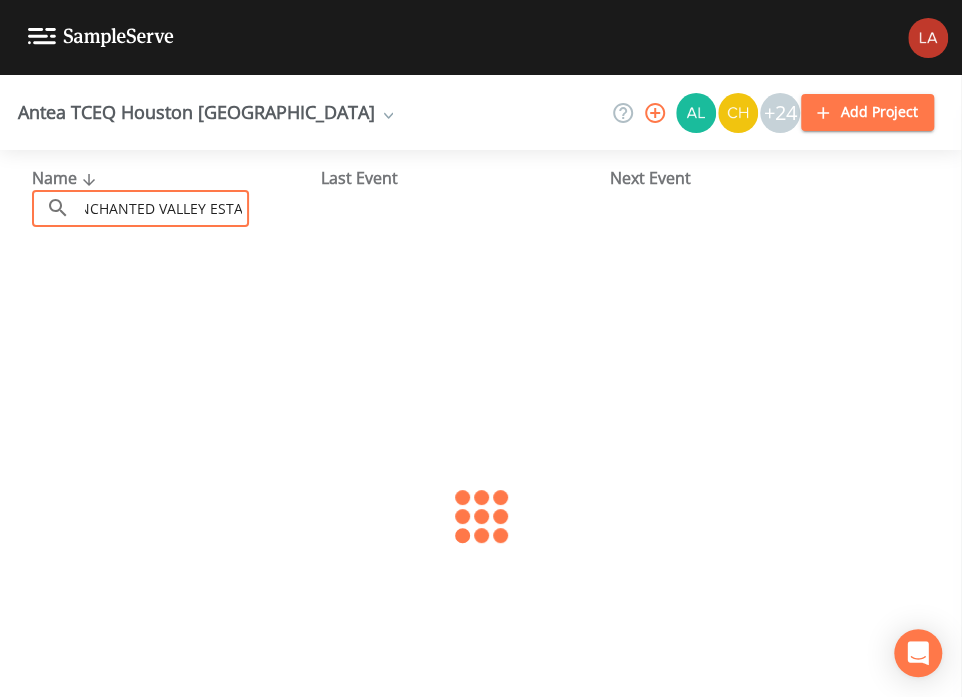scroll, scrollTop: 0, scrollLeft: 29, axis: horizontal 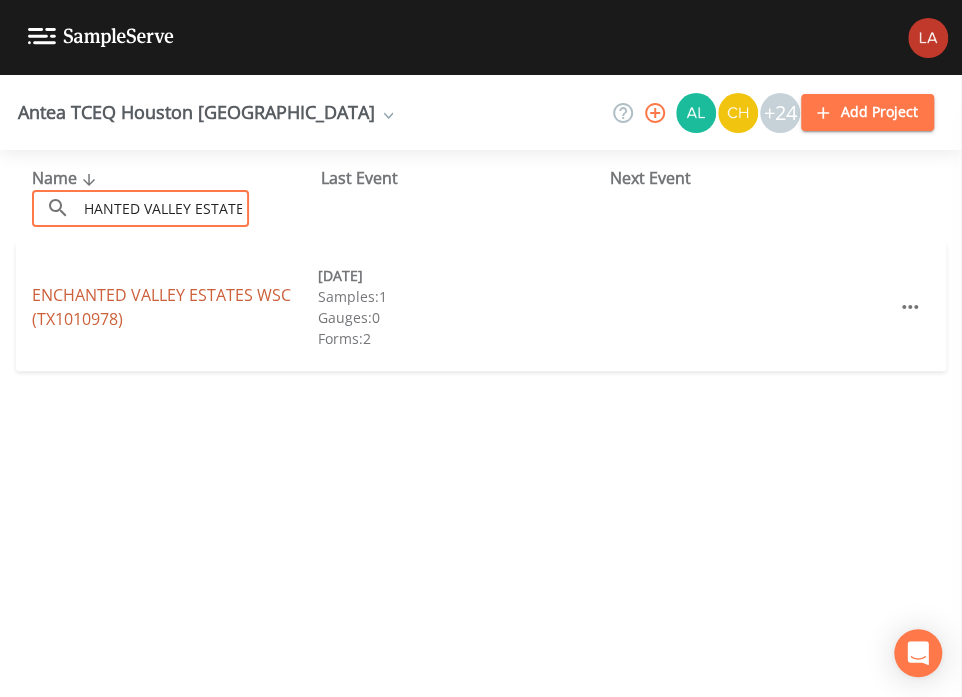 type on "ENCHANTED VALLEY ESTATES" 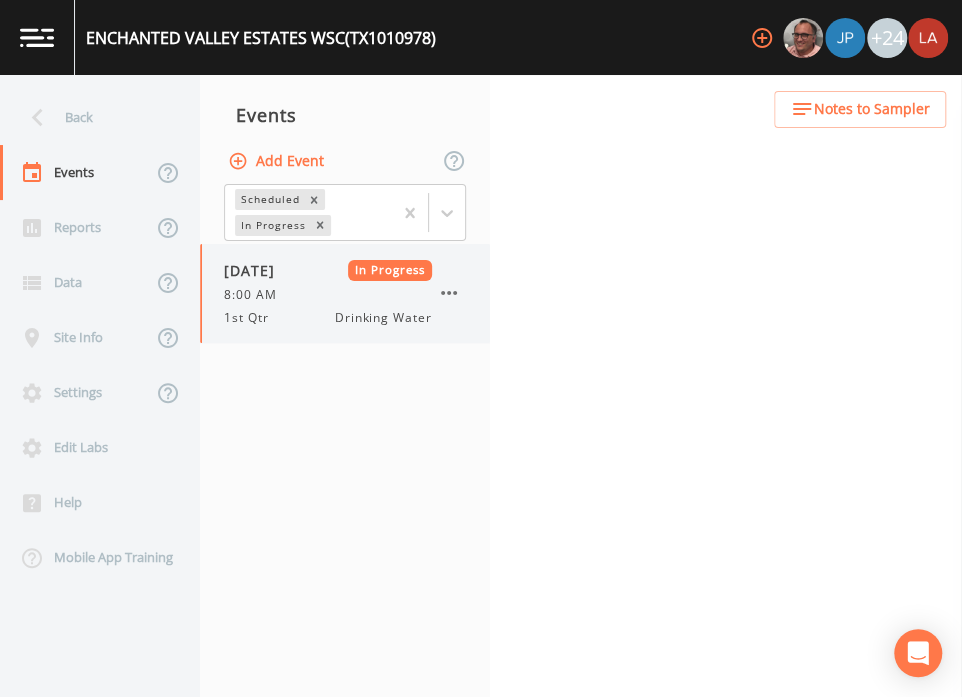click on "8:00 AM" at bounding box center [328, 295] 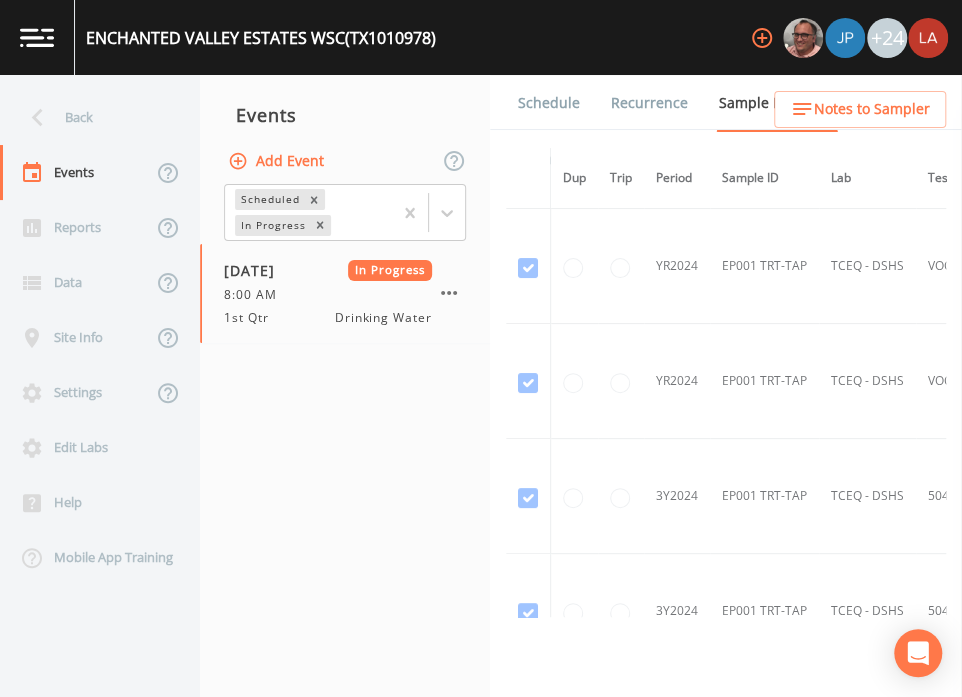 drag, startPoint x: 532, startPoint y: 112, endPoint x: 539, endPoint y: 130, distance: 19.313208 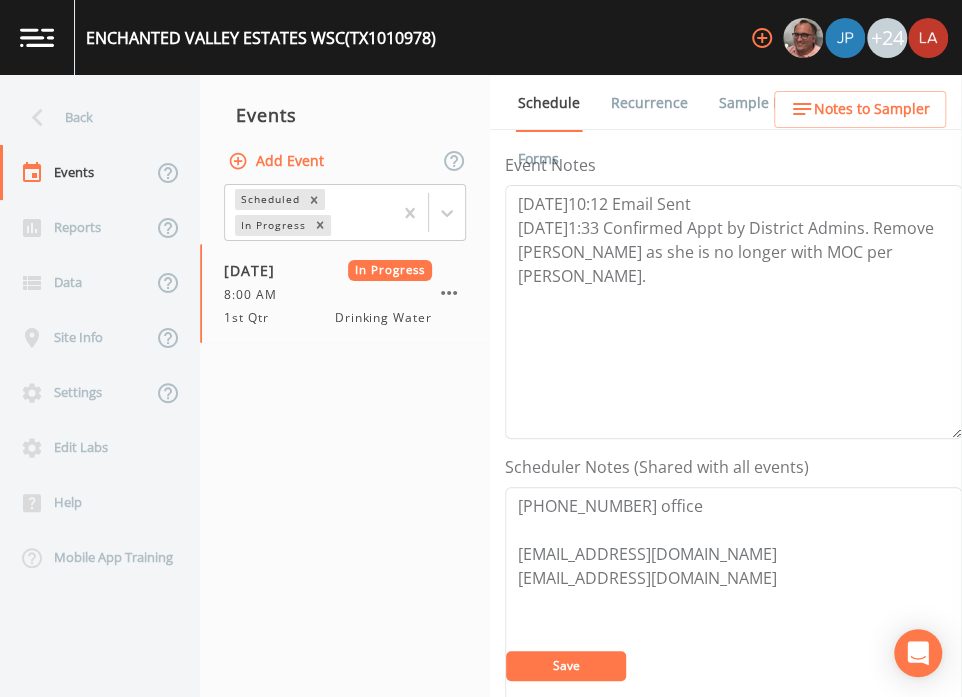 scroll, scrollTop: 249, scrollLeft: 0, axis: vertical 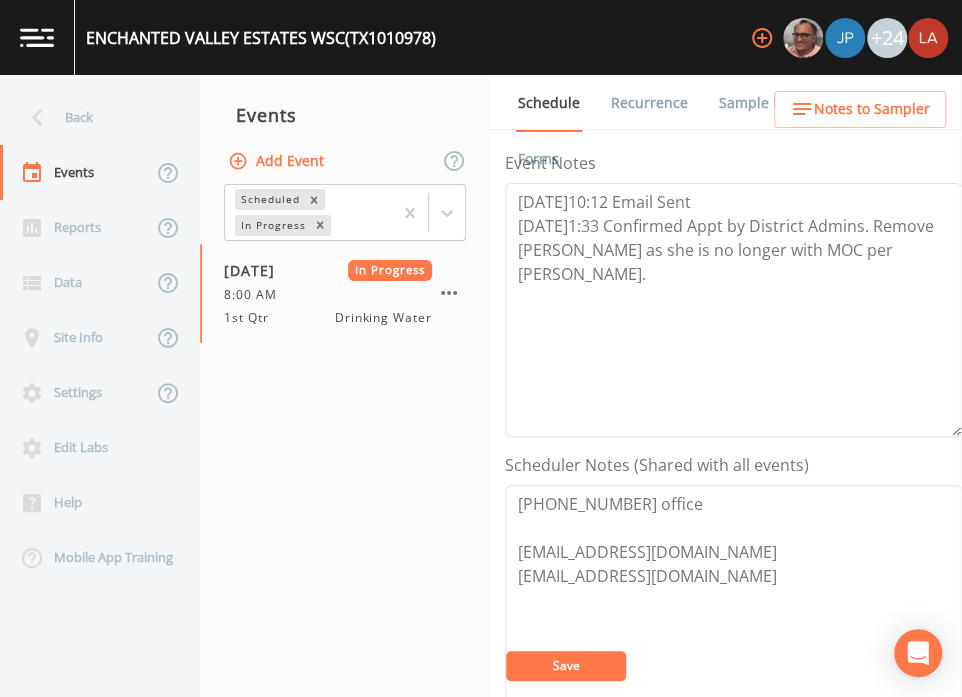 click on "Back" at bounding box center (90, 117) 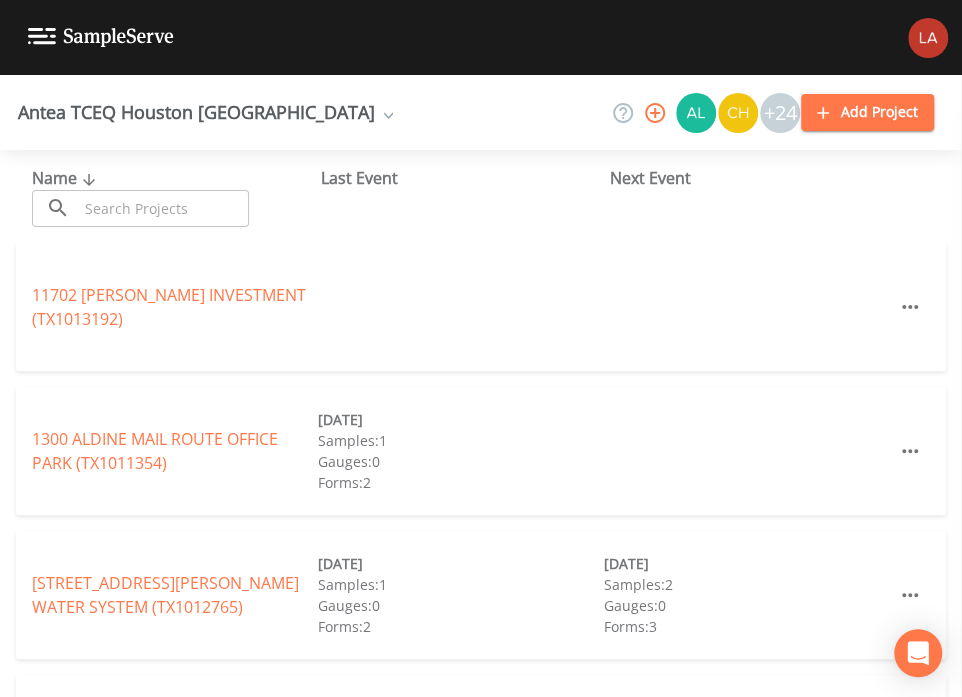 click at bounding box center (163, 208) 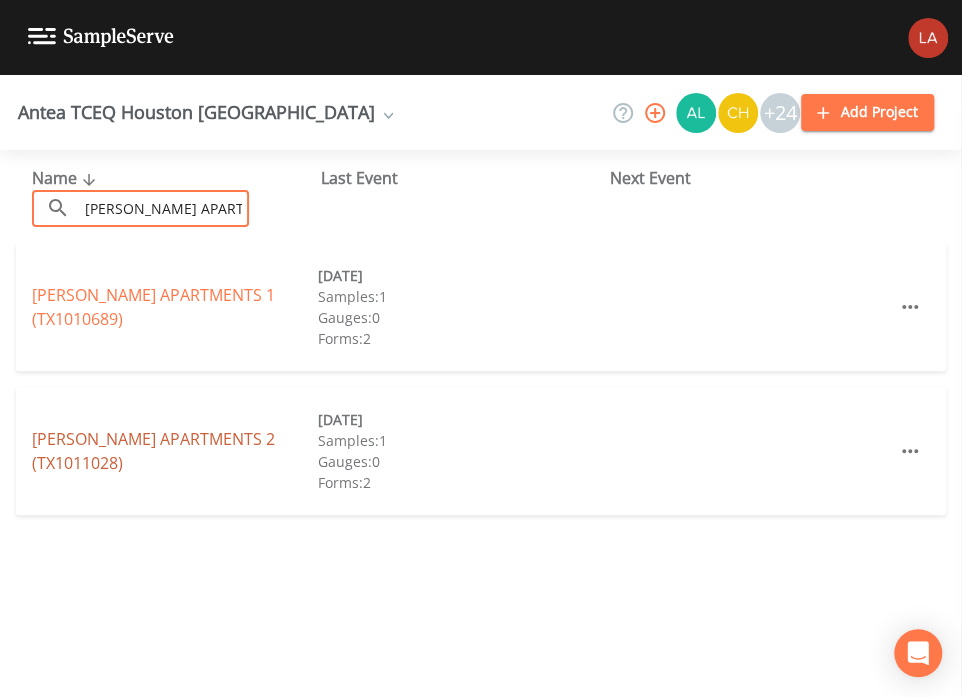 type on "[PERSON_NAME] APARTMENTS" 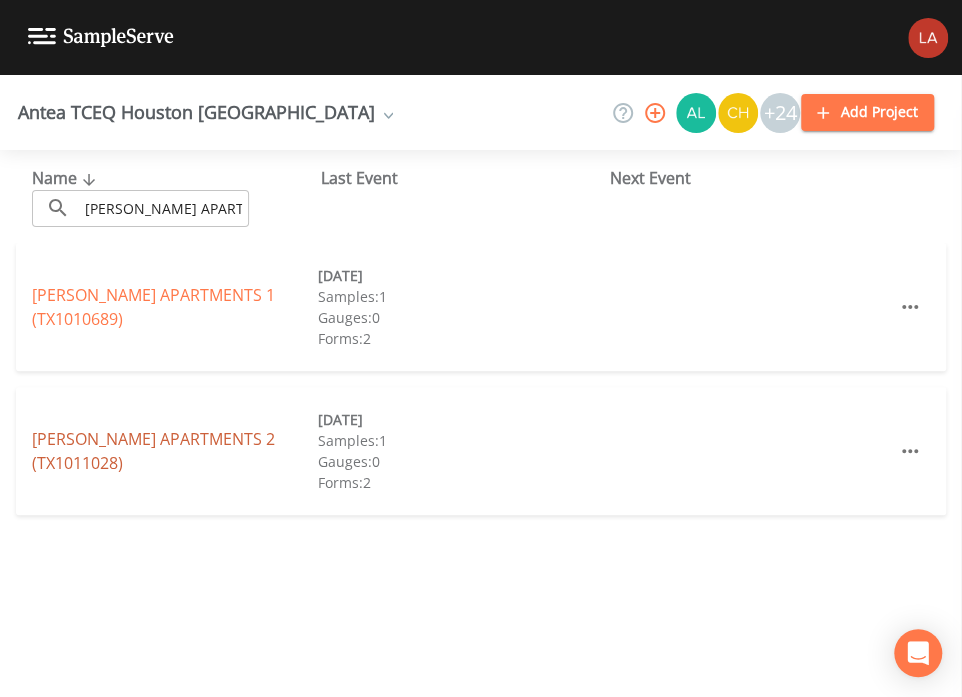 click on "[PERSON_NAME] APARTMENTS 2   (TX1011028)" at bounding box center (153, 451) 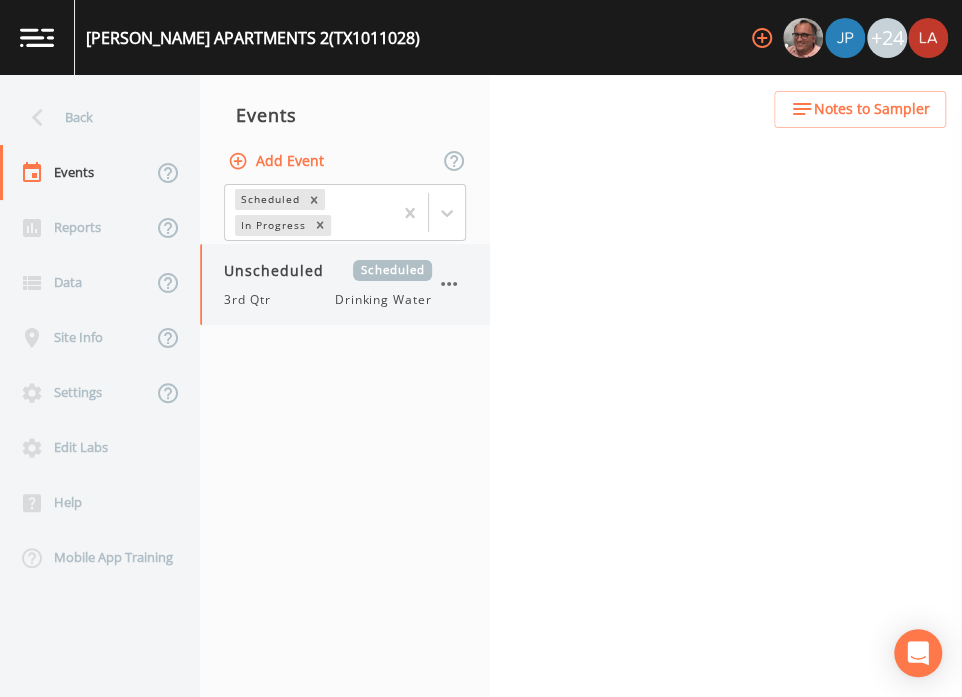 click on "3rd Qtr Drinking Water" at bounding box center [328, 300] 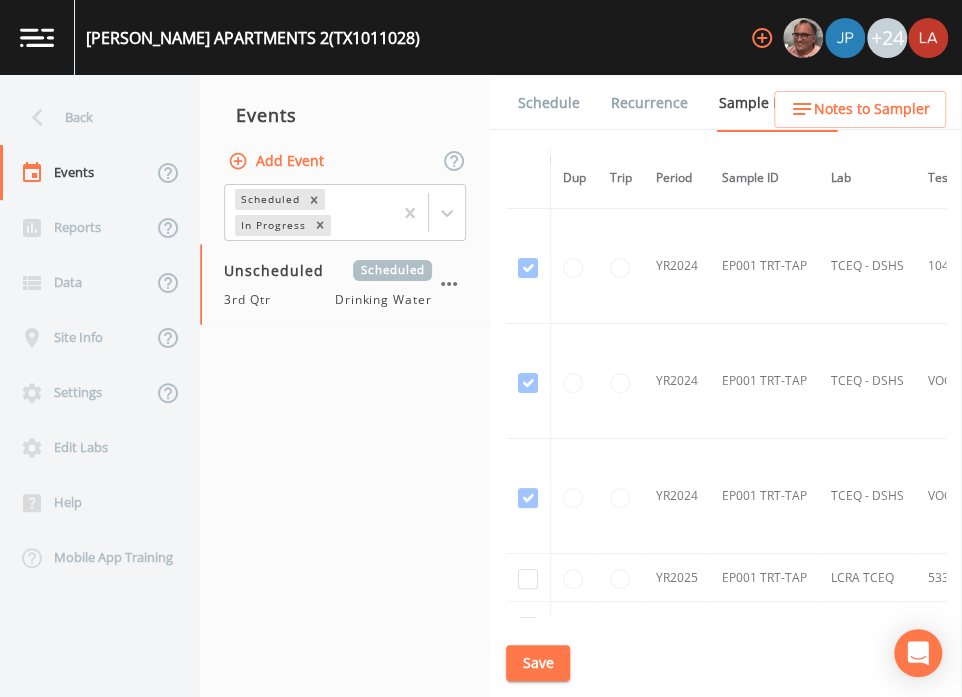 click on "Schedule" at bounding box center [549, 103] 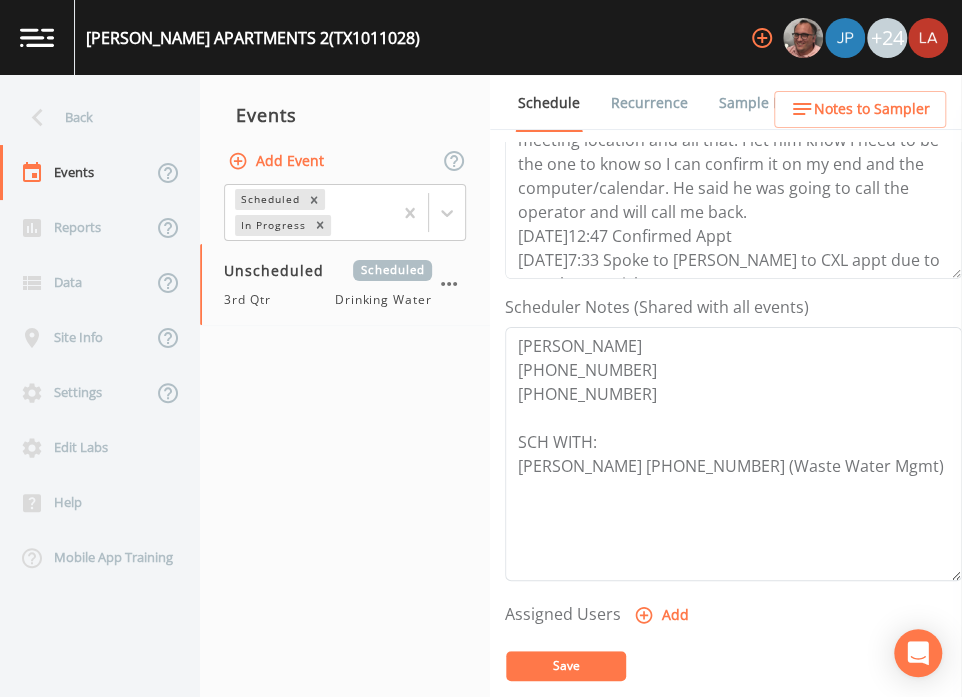scroll, scrollTop: 375, scrollLeft: 0, axis: vertical 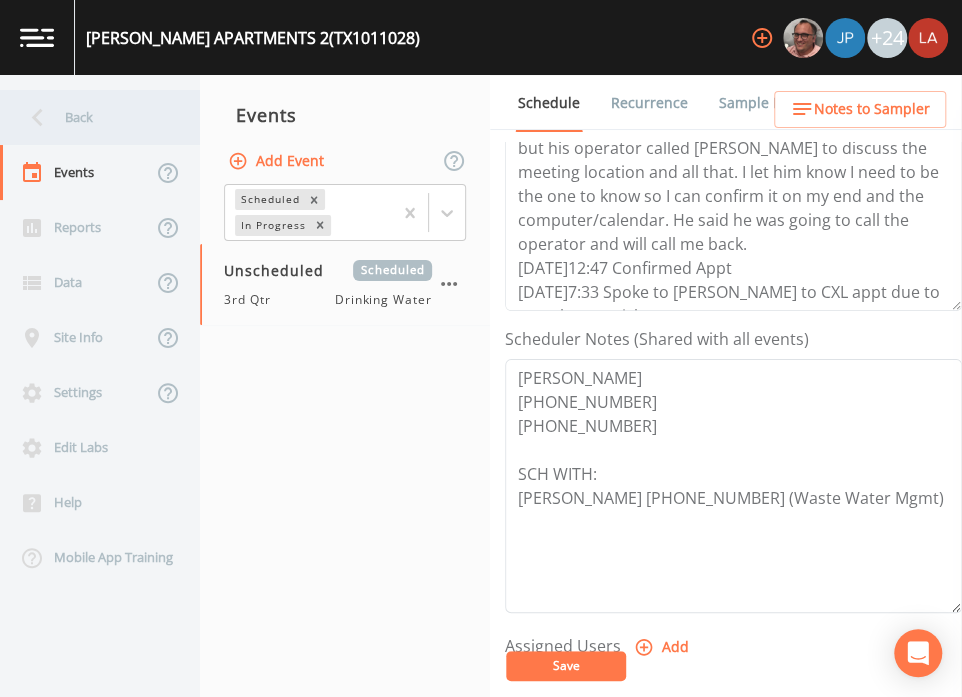 click on "Back" at bounding box center (90, 117) 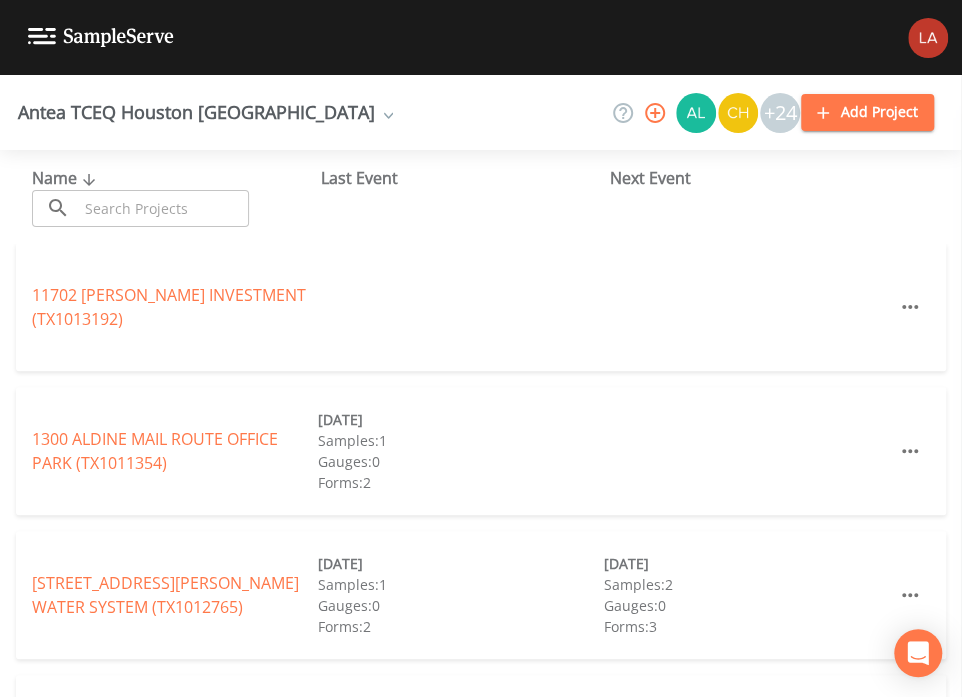 click at bounding box center (163, 208) 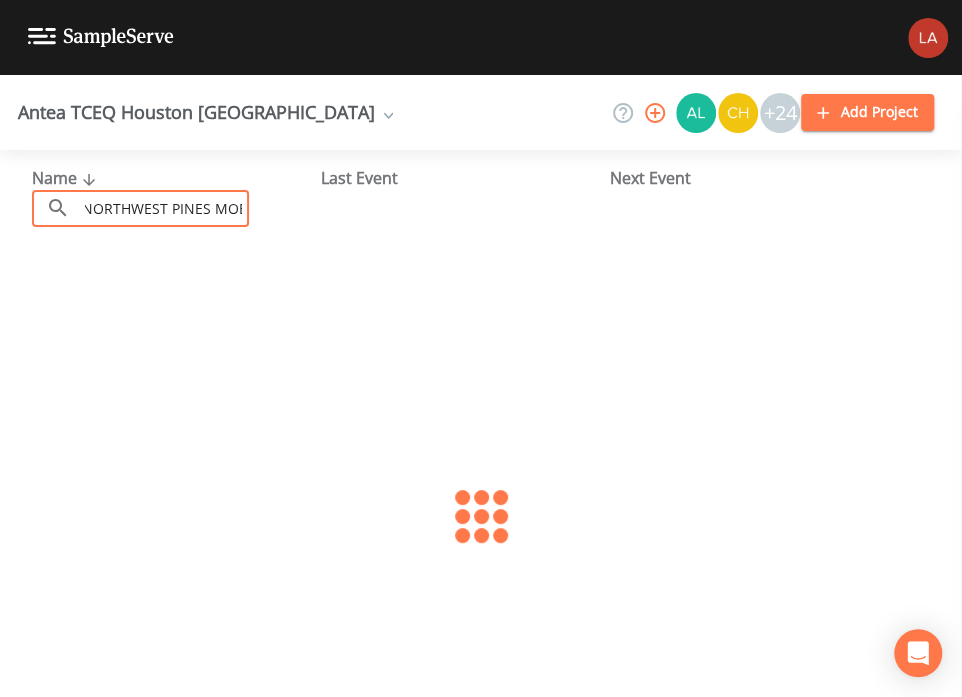 scroll, scrollTop: 0, scrollLeft: 19, axis: horizontal 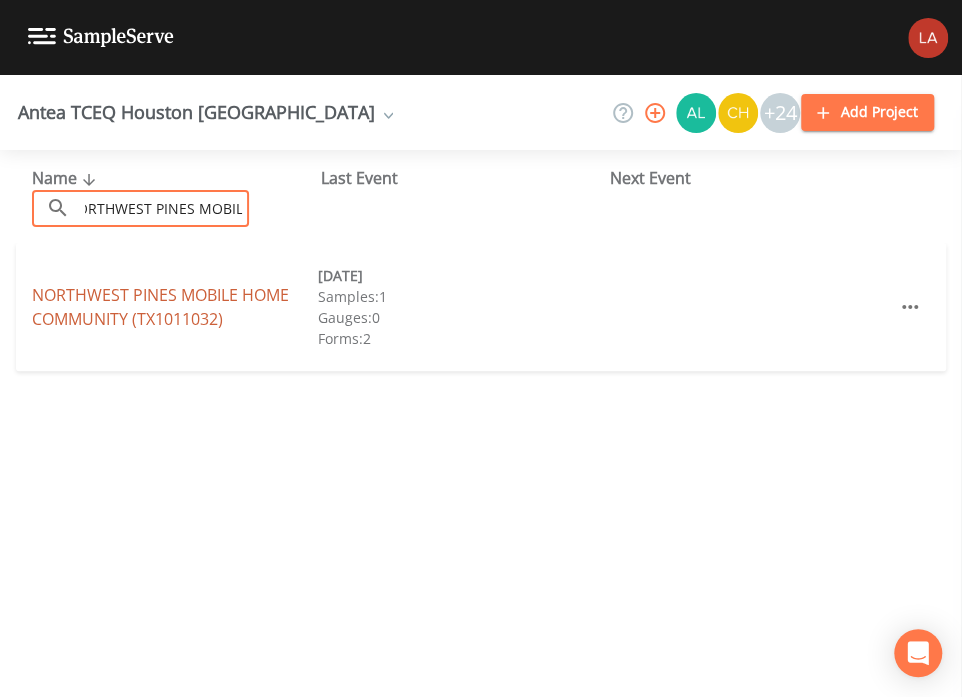 type on "NORTHWEST PINES MOBILE" 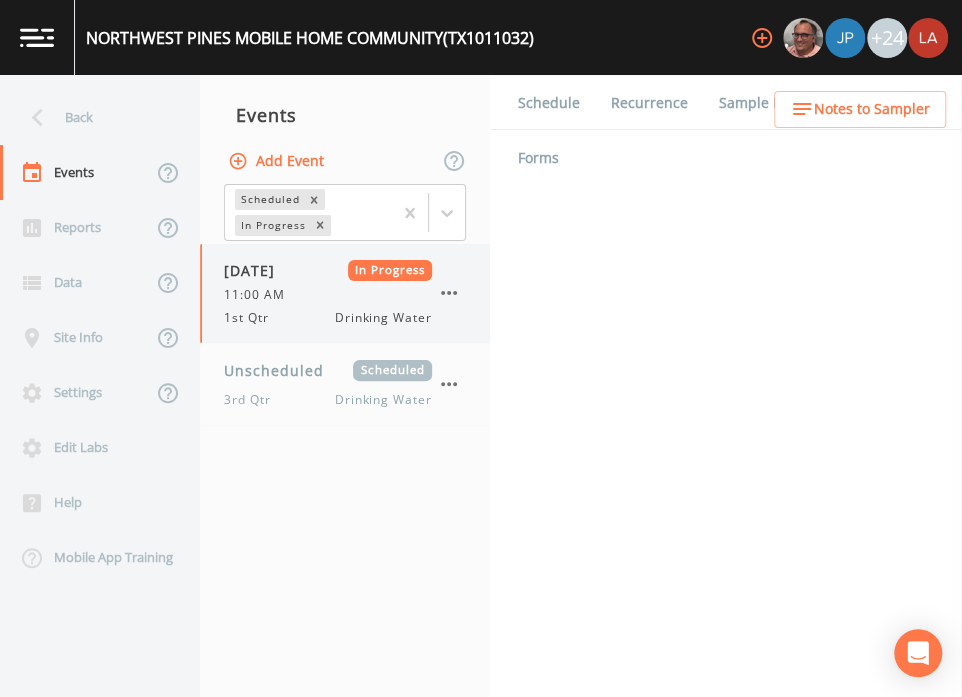 click on "1st Qtr Drinking Water" at bounding box center (328, 318) 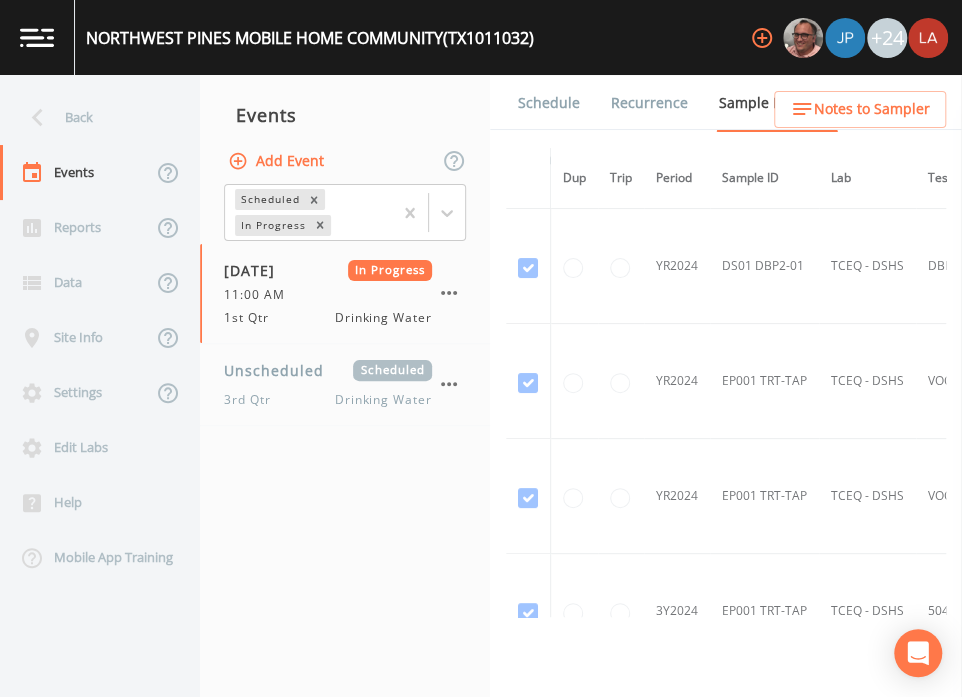 click on "Schedule" at bounding box center [549, 103] 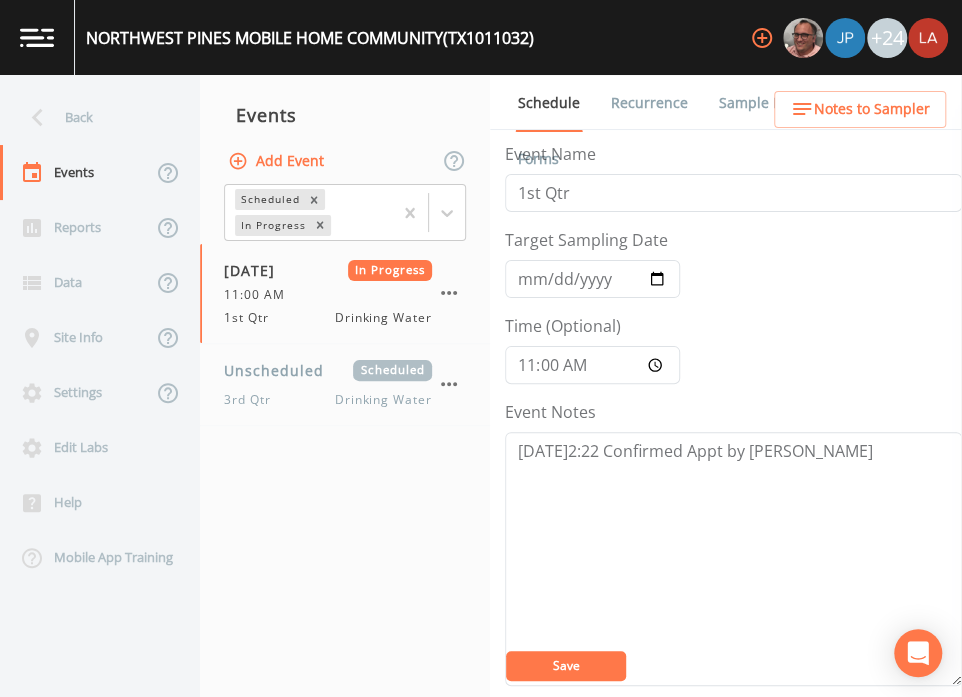 scroll, scrollTop: 375, scrollLeft: 0, axis: vertical 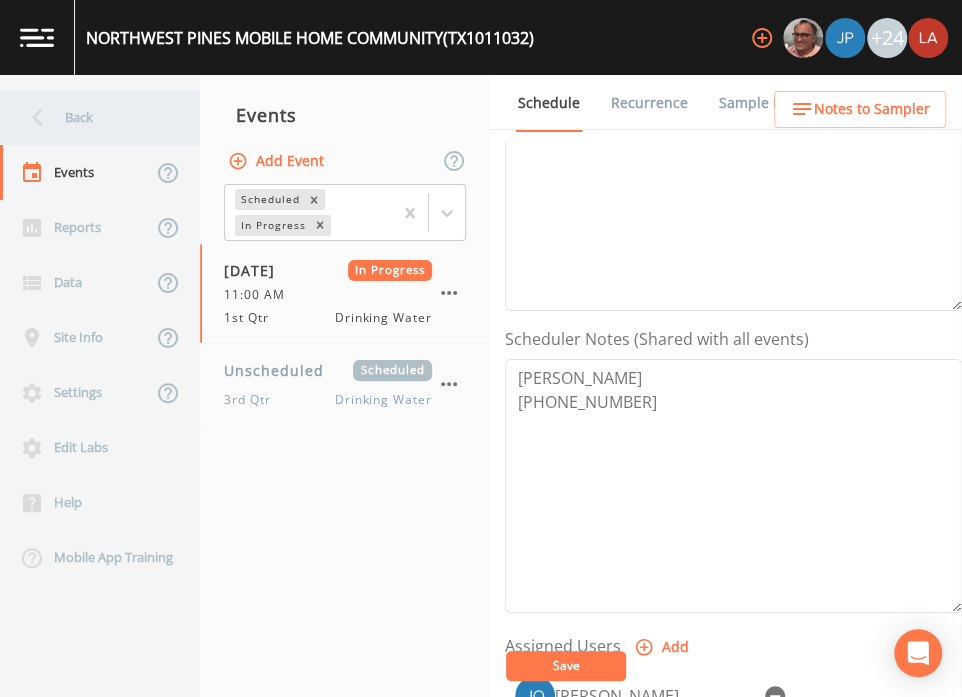 click on "Back" at bounding box center (90, 117) 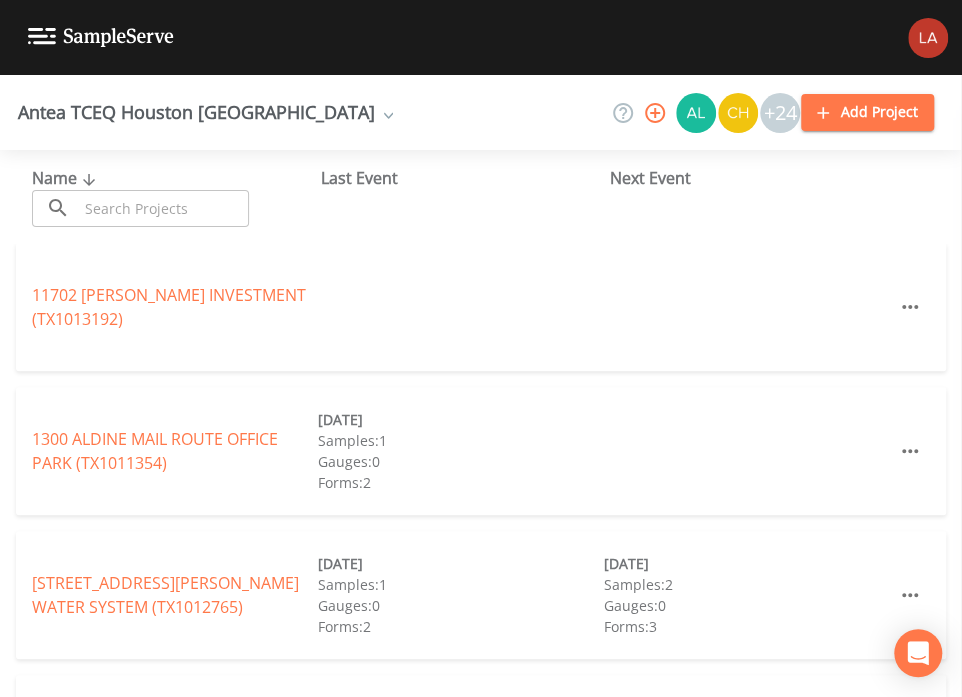 click at bounding box center (163, 208) 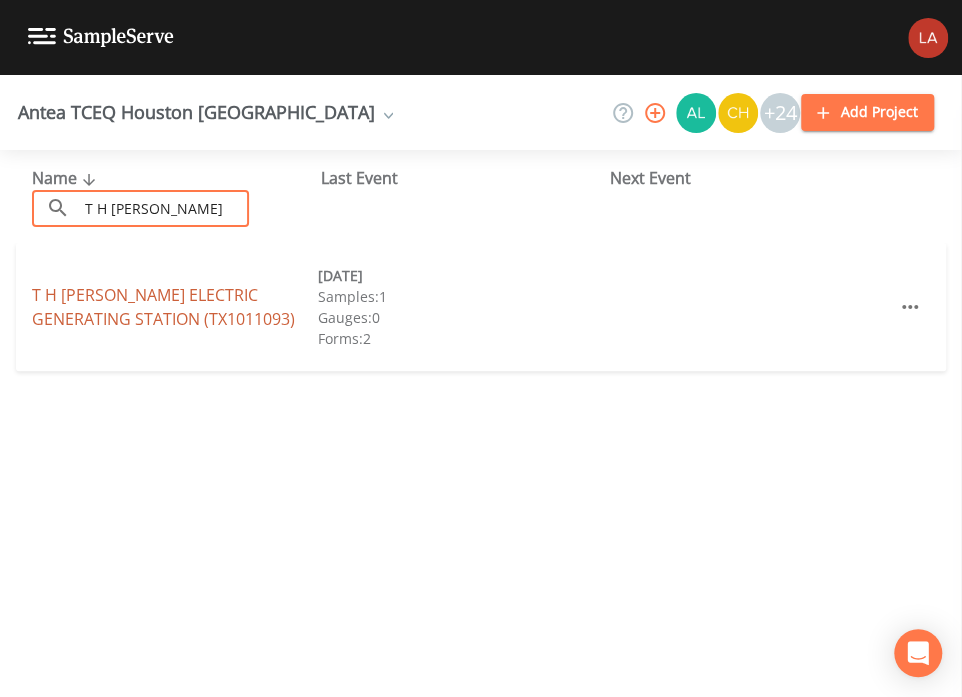 type on "T H [PERSON_NAME]" 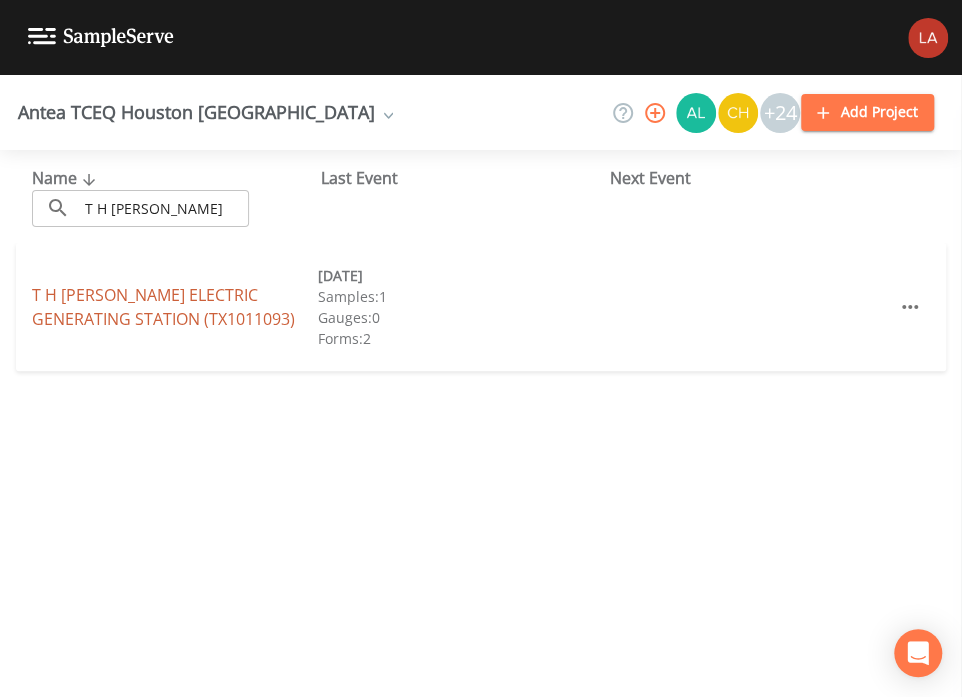 click on "T H [PERSON_NAME] ELECTRIC GENERATING STATION   (TX1011093)" at bounding box center (163, 307) 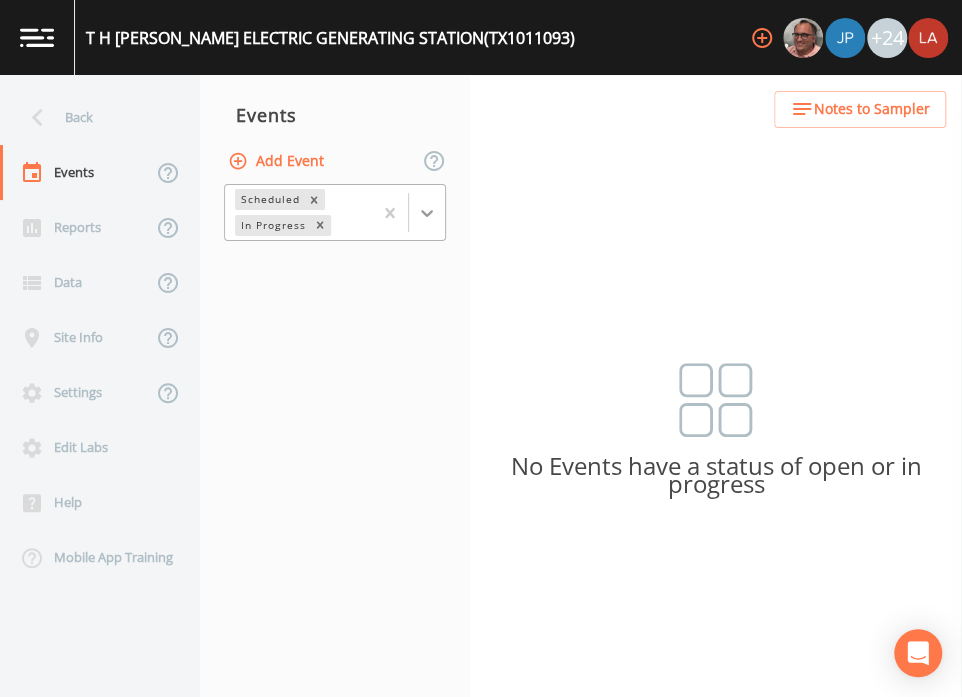 click at bounding box center (427, 213) 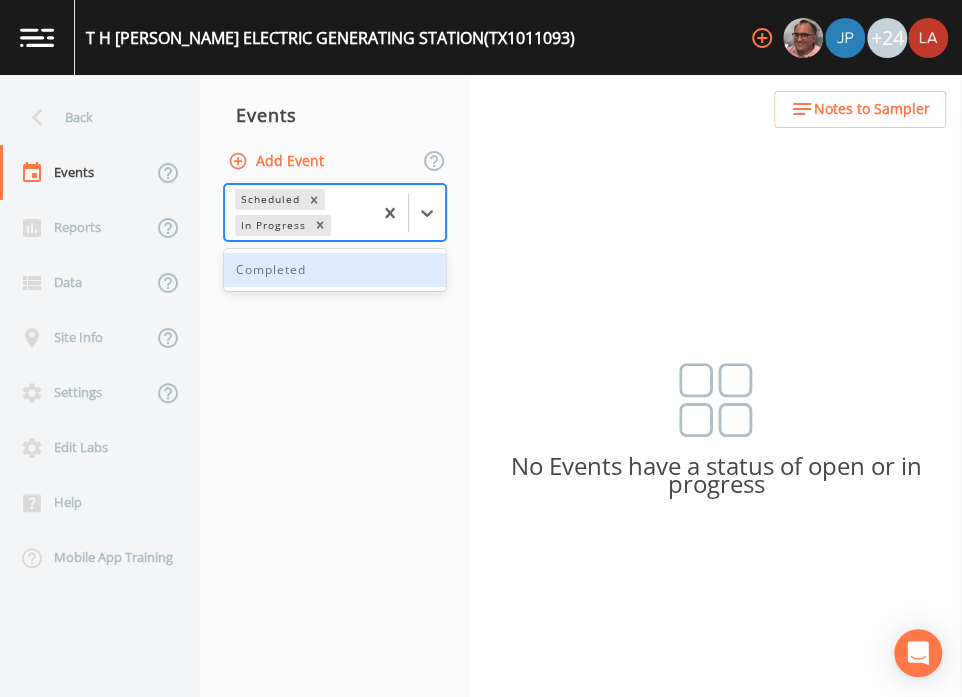 click on "Completed" at bounding box center (335, 270) 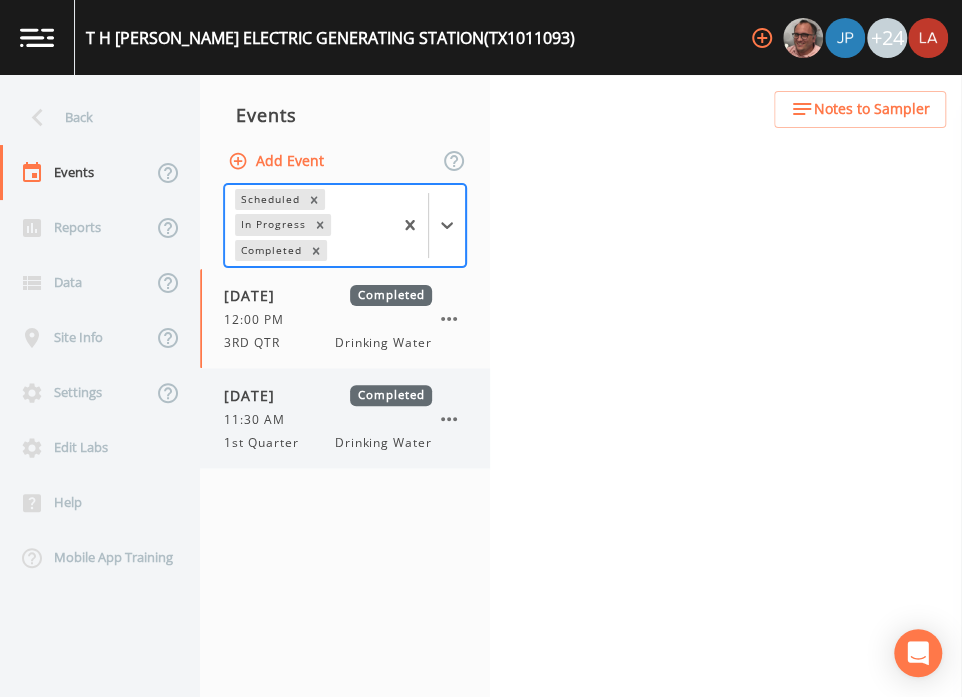 click on "[DATE]" at bounding box center (256, 395) 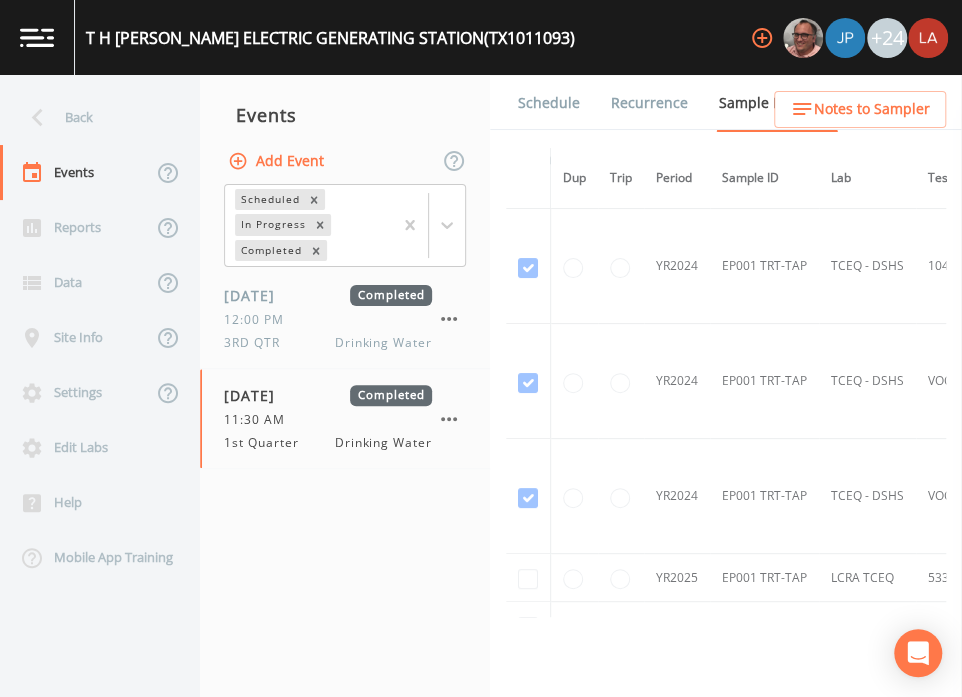 click on "Schedule" at bounding box center (549, 103) 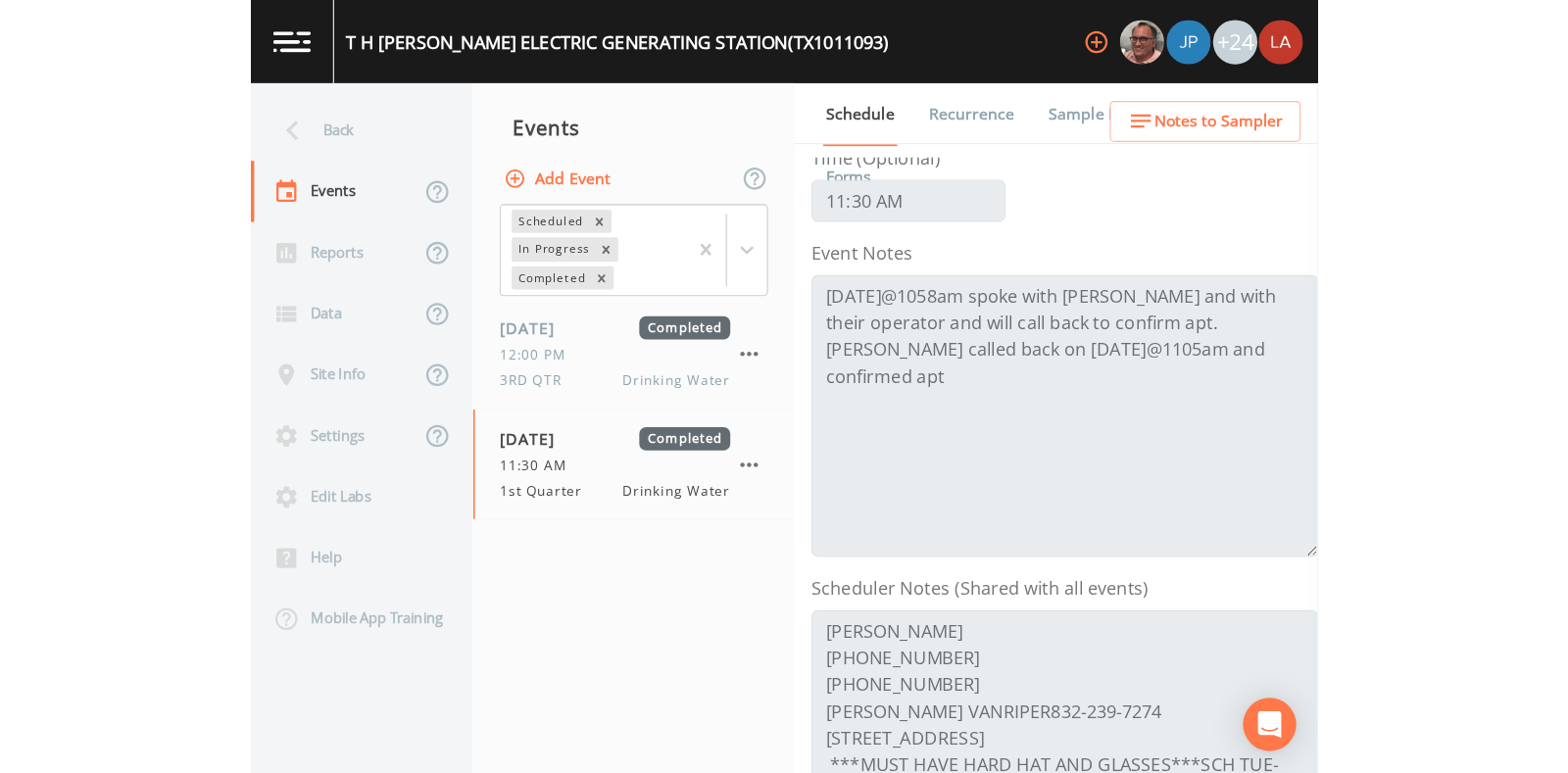 scroll, scrollTop: 367, scrollLeft: 0, axis: vertical 